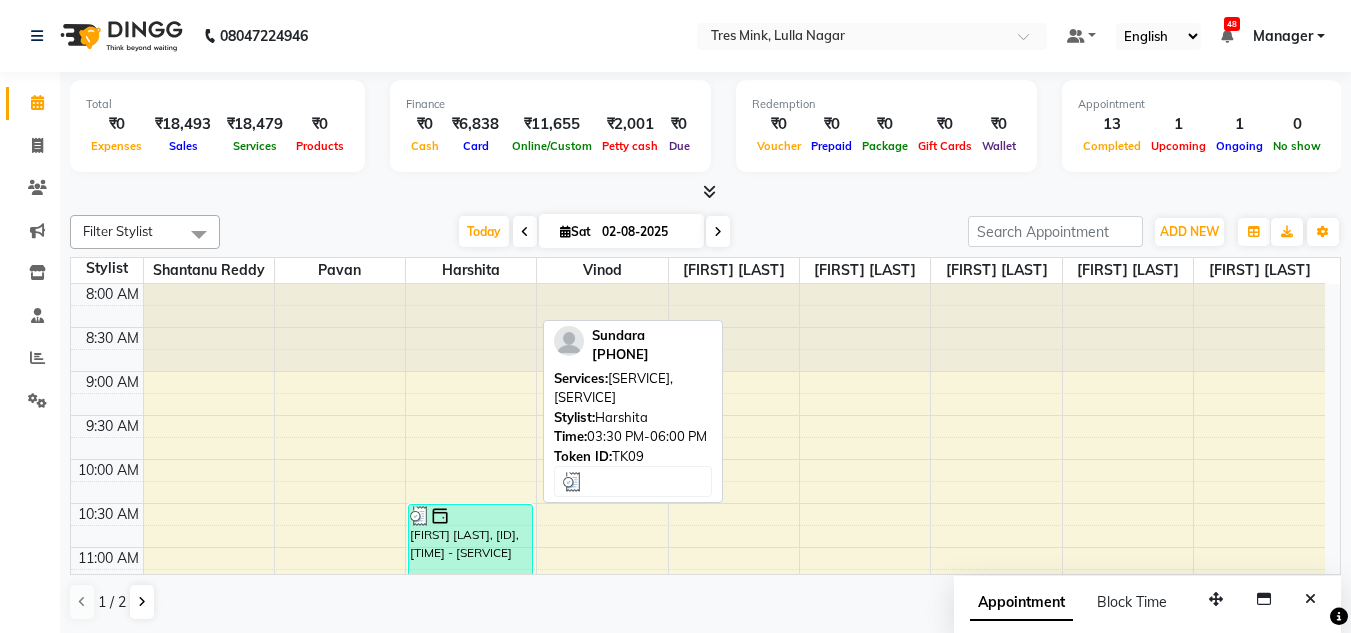 scroll, scrollTop: 1, scrollLeft: 0, axis: vertical 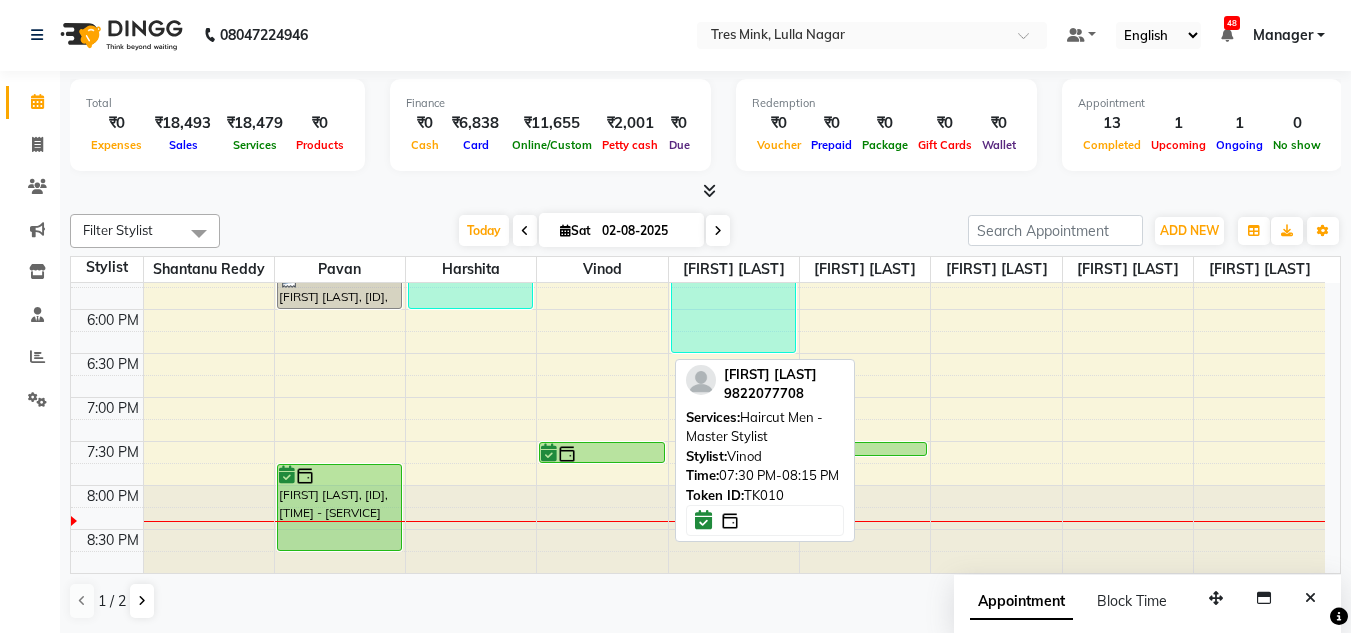 drag, startPoint x: 609, startPoint y: 502, endPoint x: 610, endPoint y: 457, distance: 45.01111 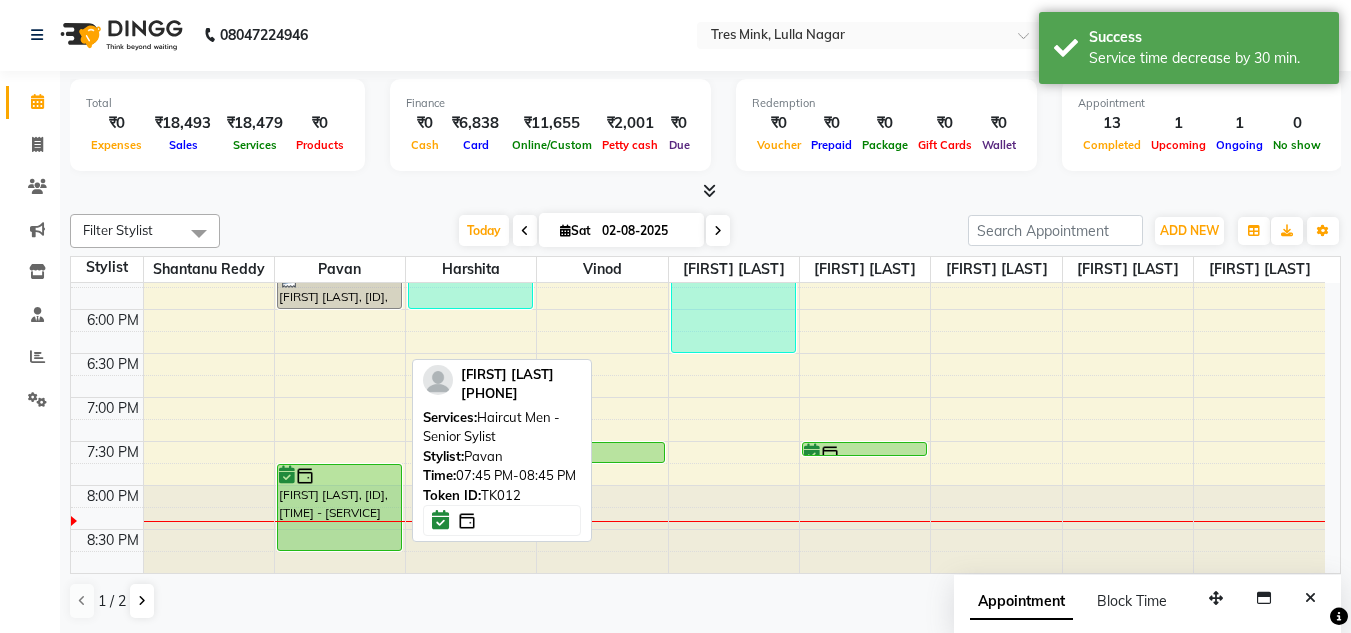 click at bounding box center (339, 476) 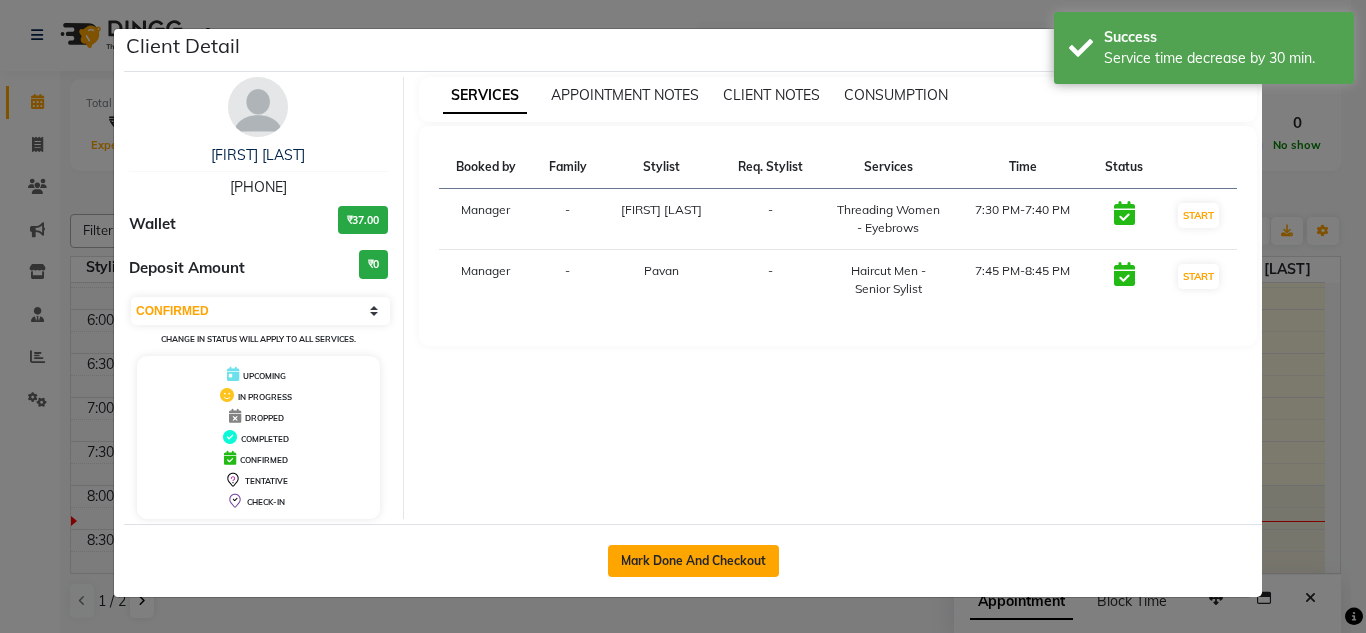click on "Mark Done And Checkout" 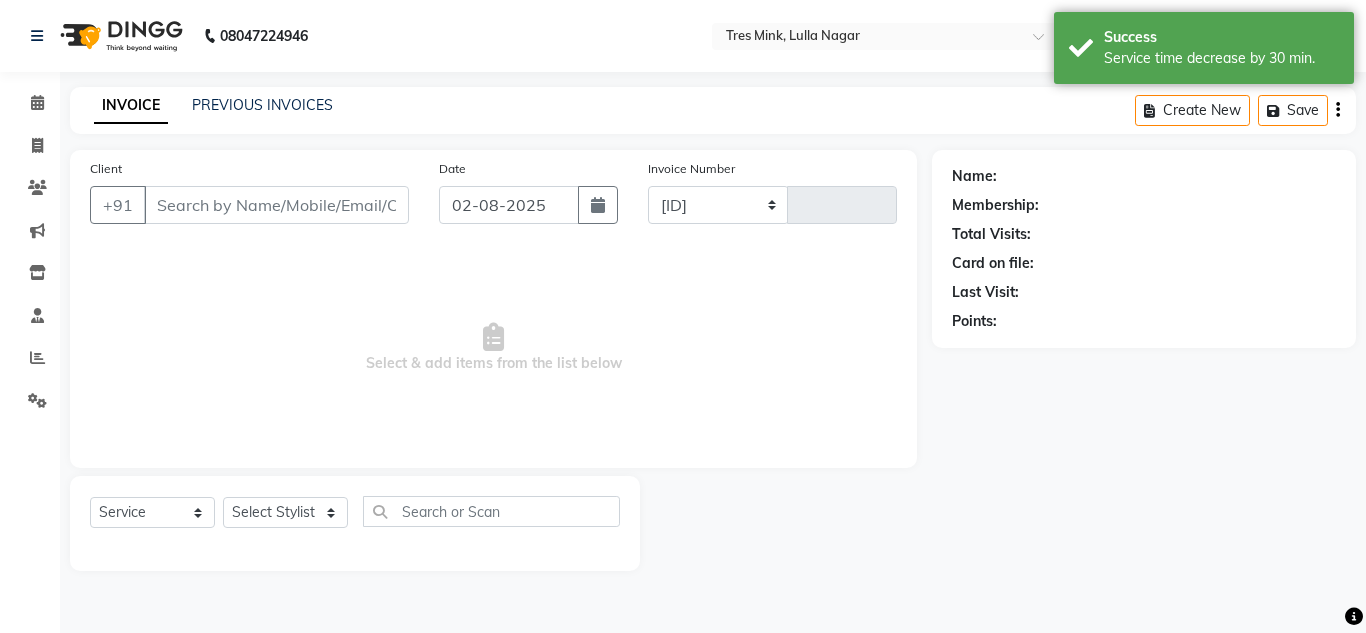select on "8052" 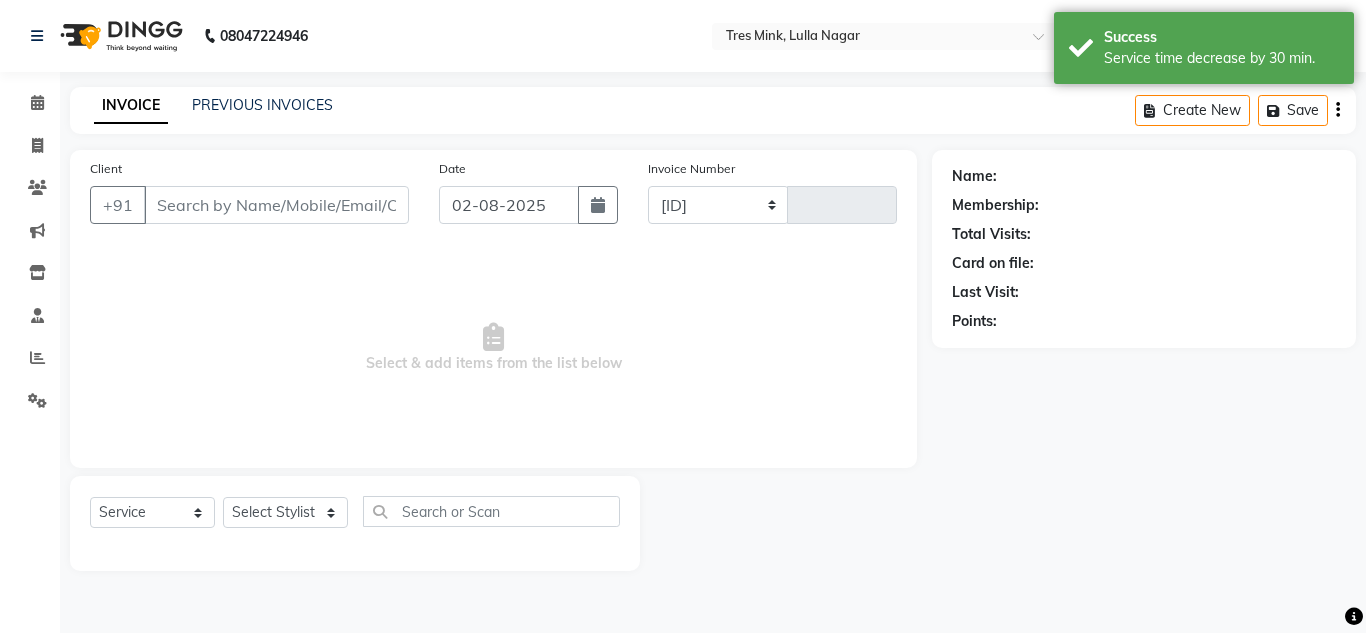 type on "0859" 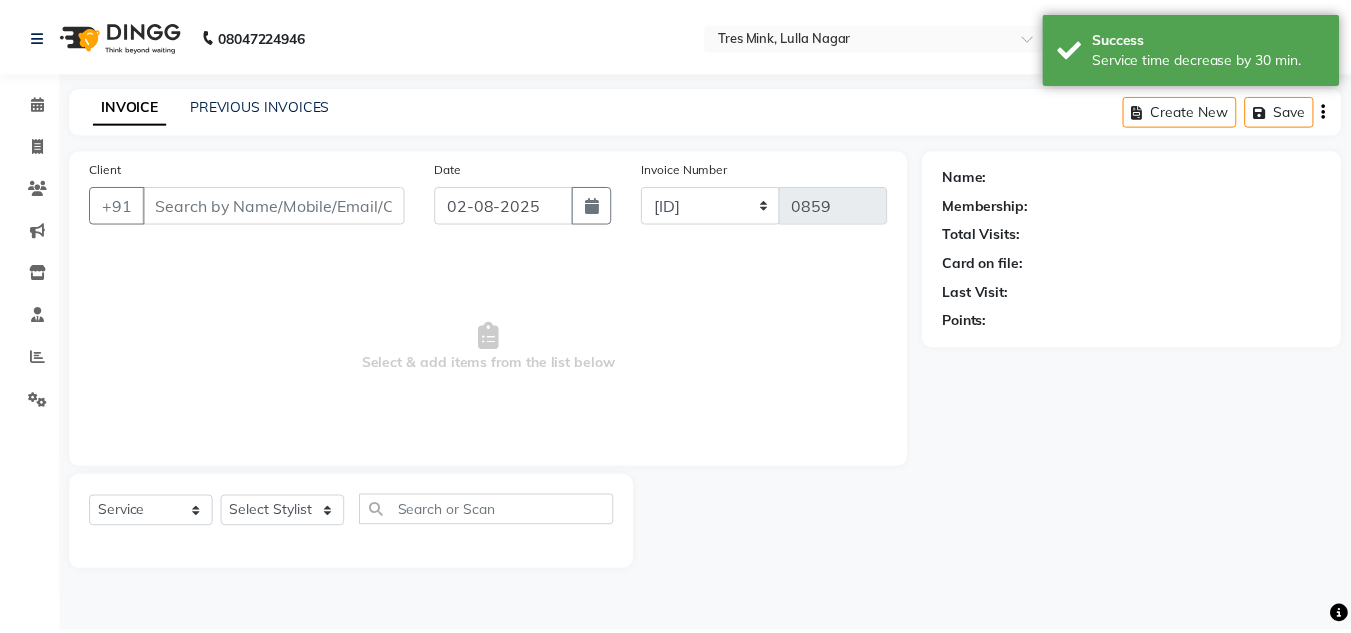 scroll, scrollTop: 0, scrollLeft: 0, axis: both 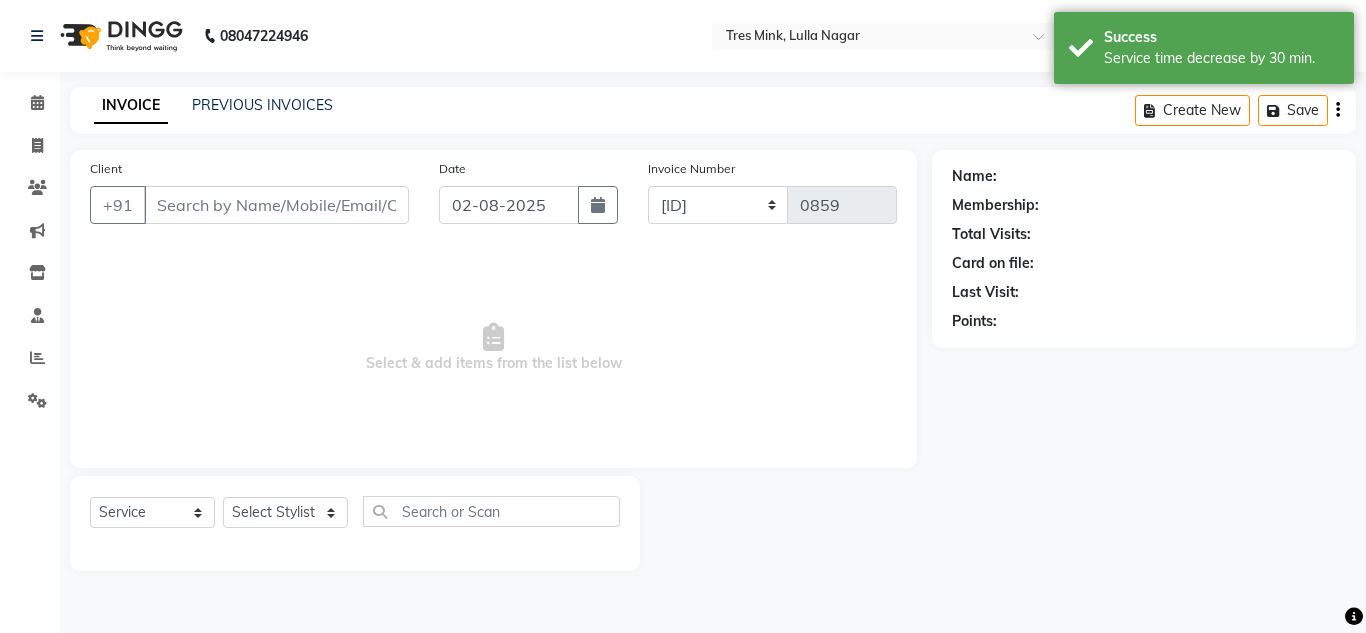 type on "[PHONE]" 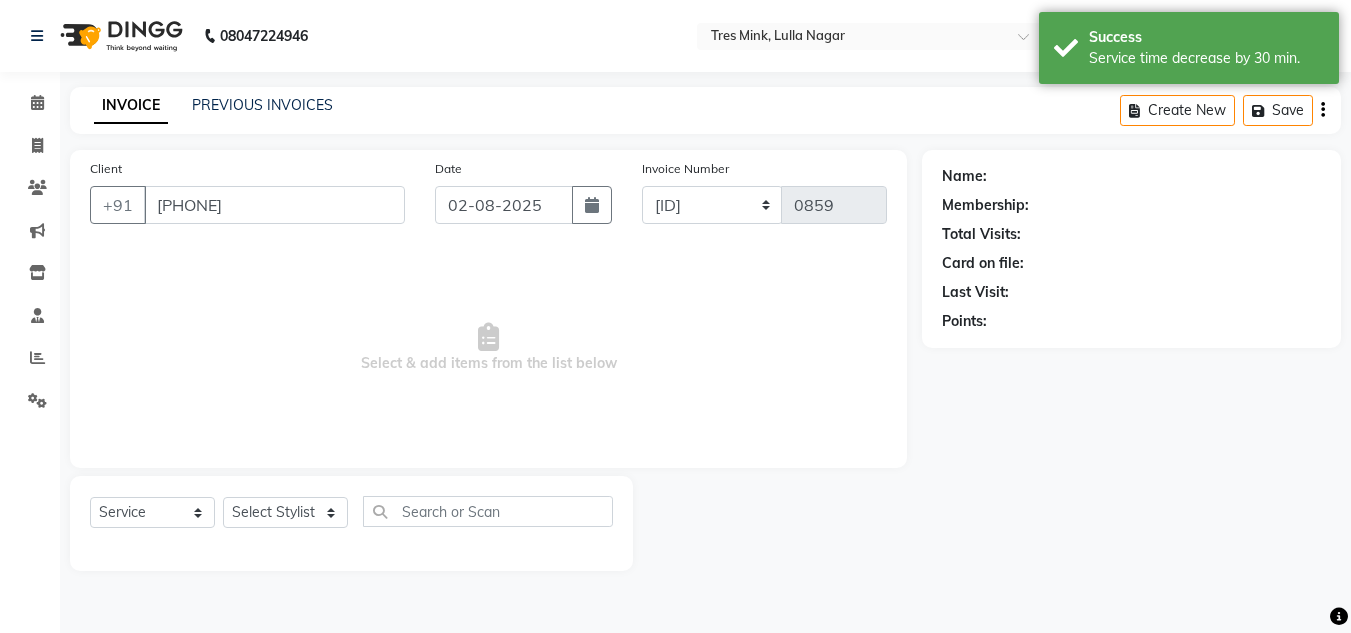 select on "84648" 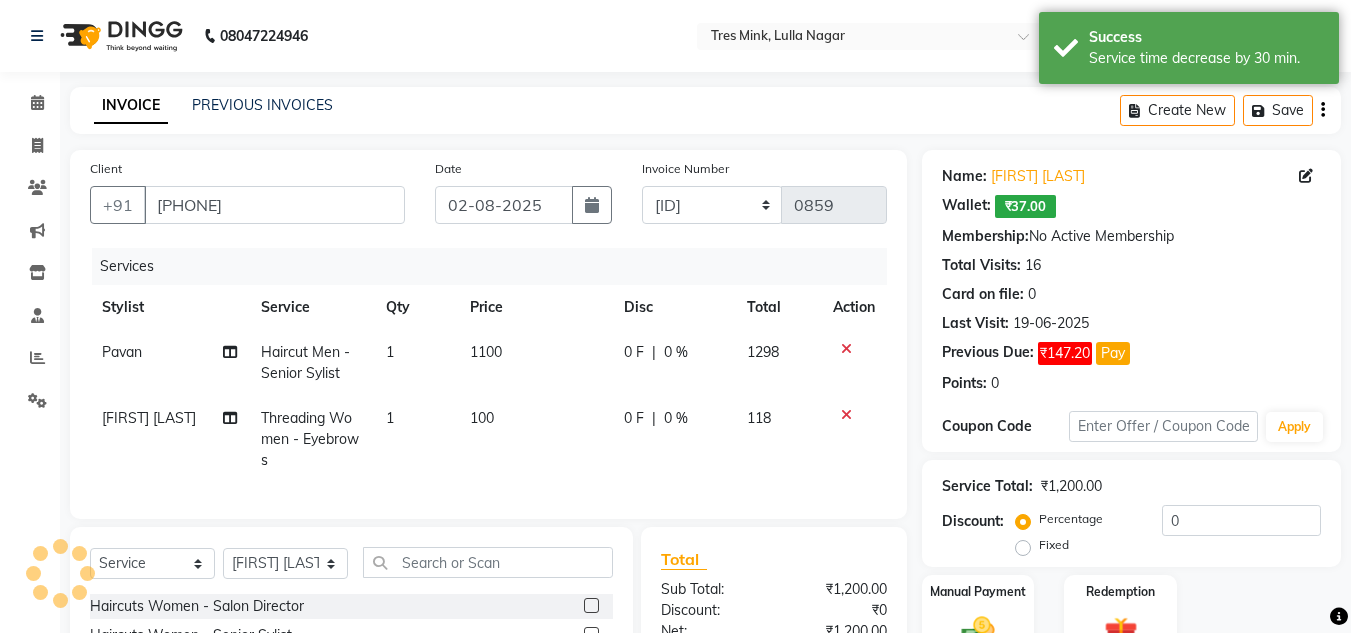 click on "Haircut Men - Senior Sylist" 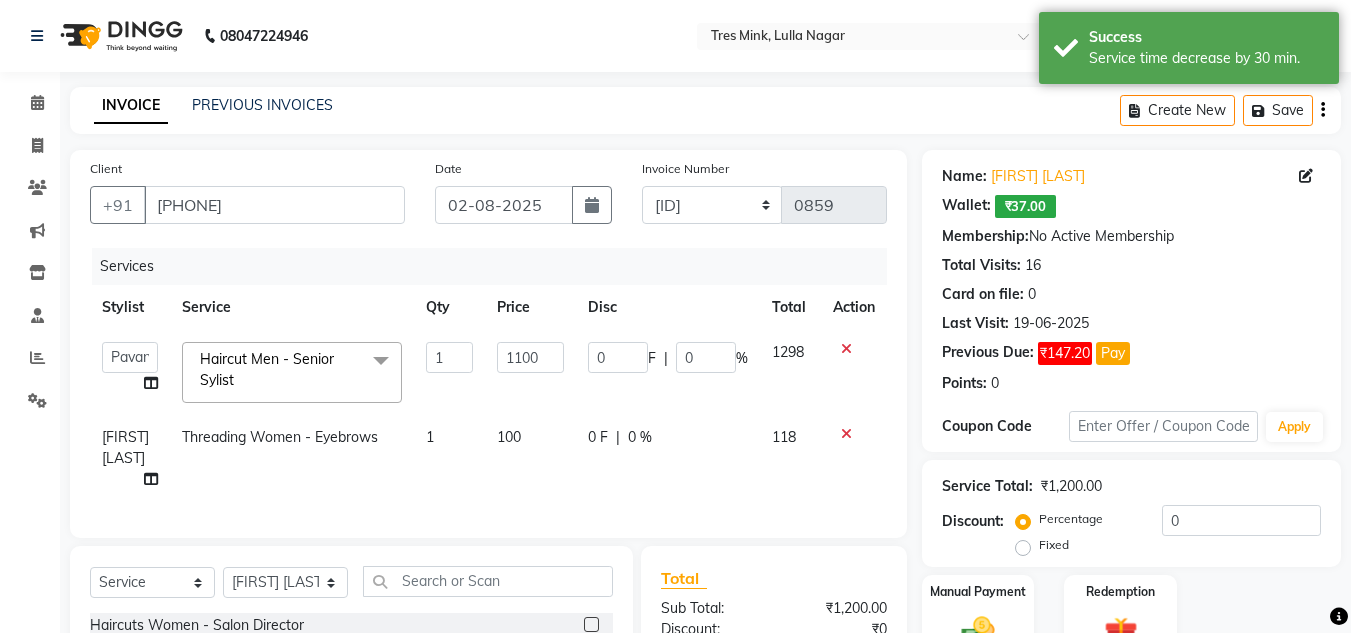 click on "[SERVICE]" 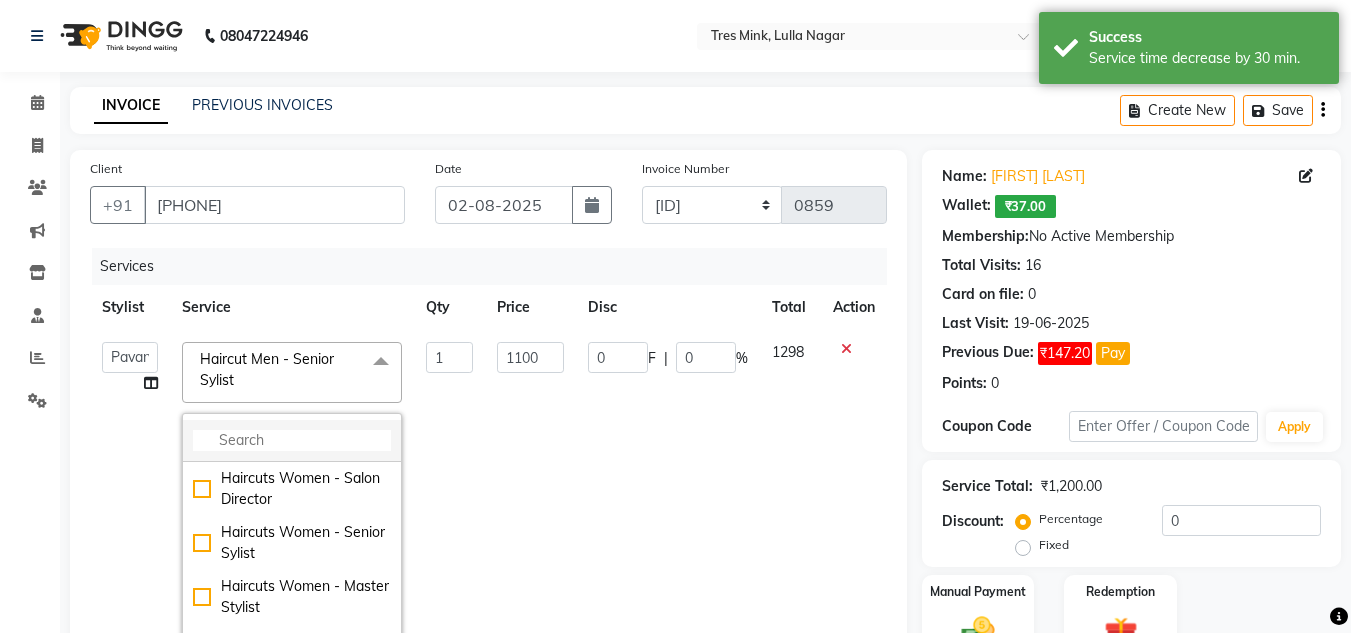 click 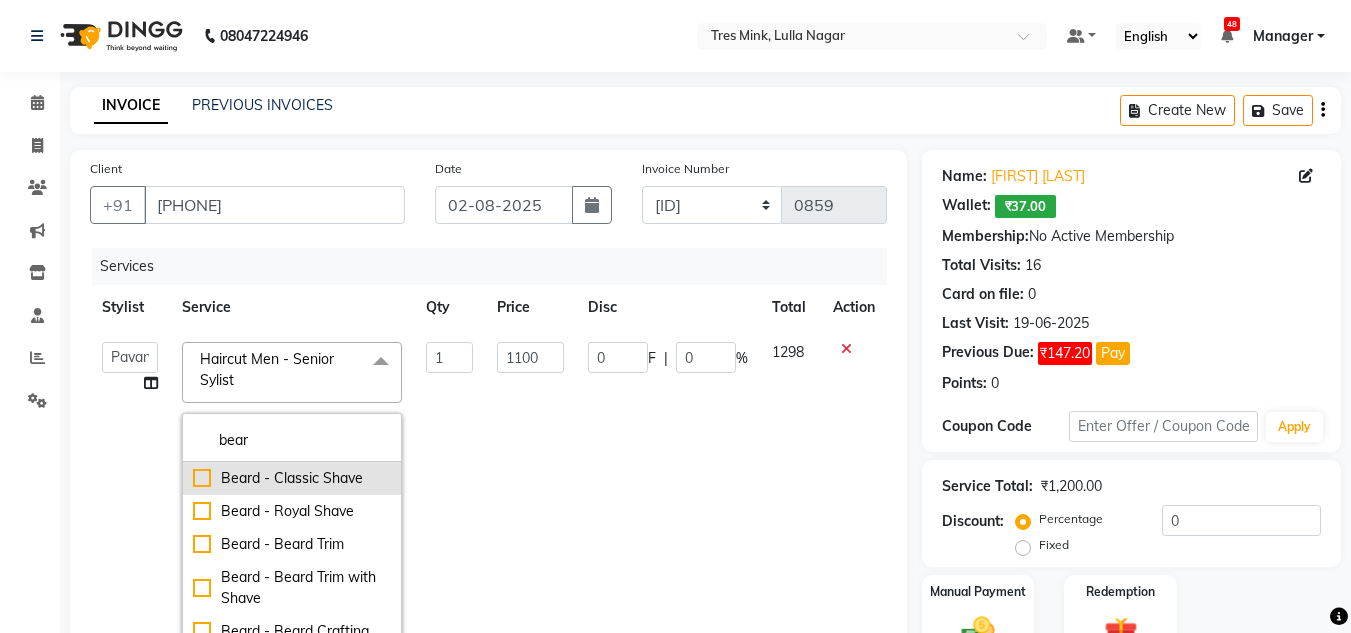 type on "bear" 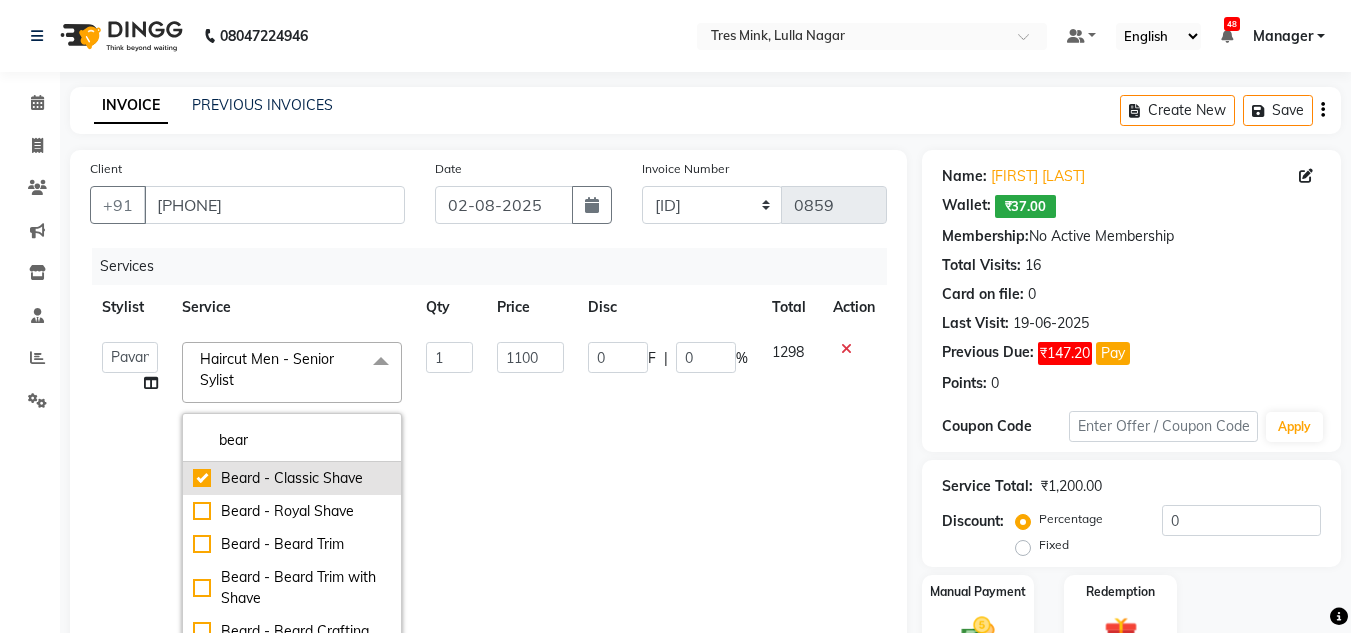 checkbox on "true" 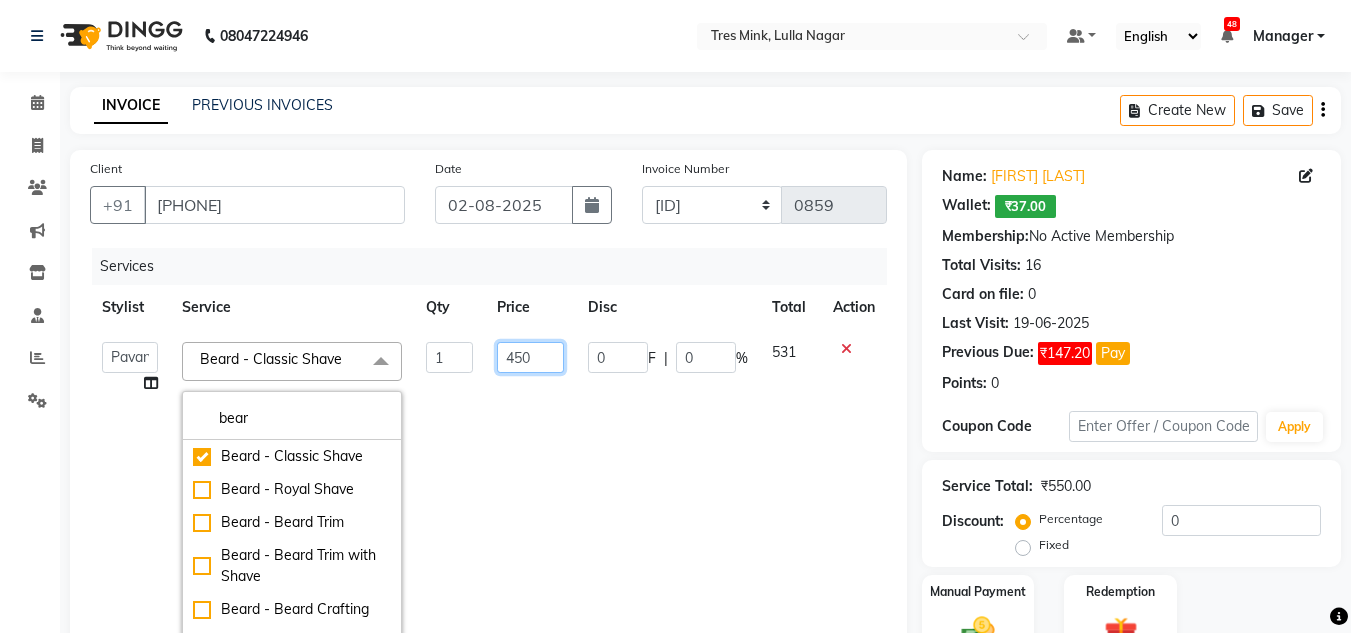 click on "450" 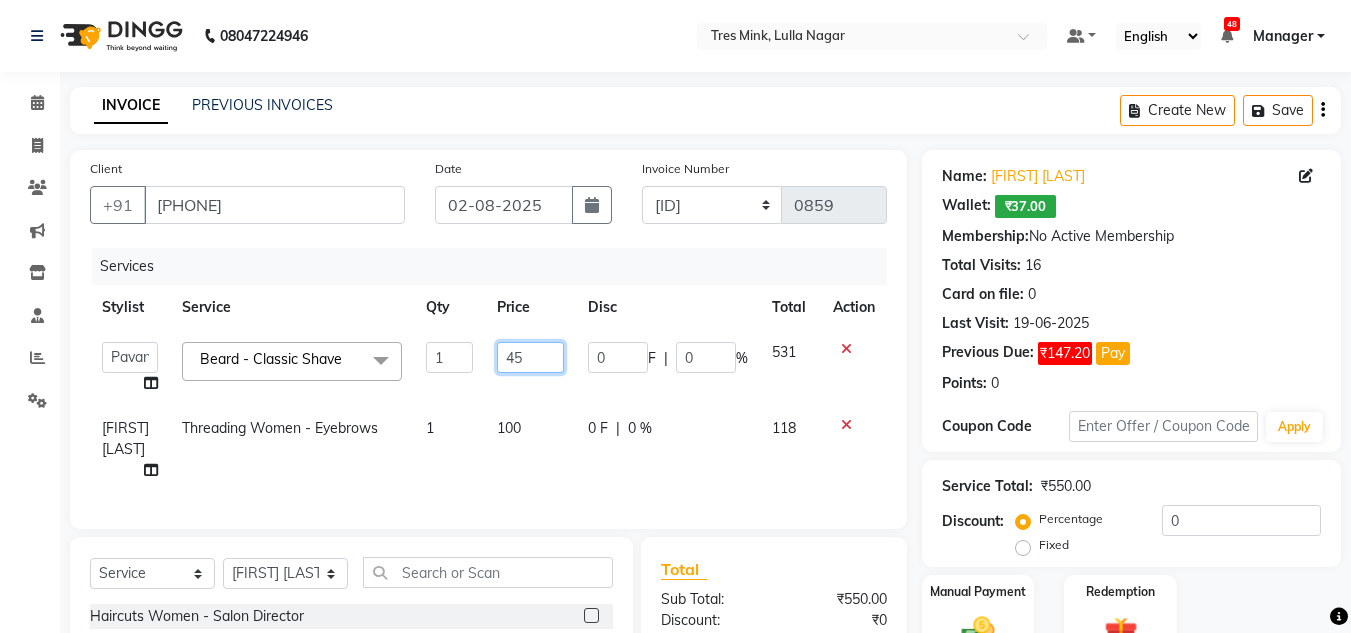 type on "4" 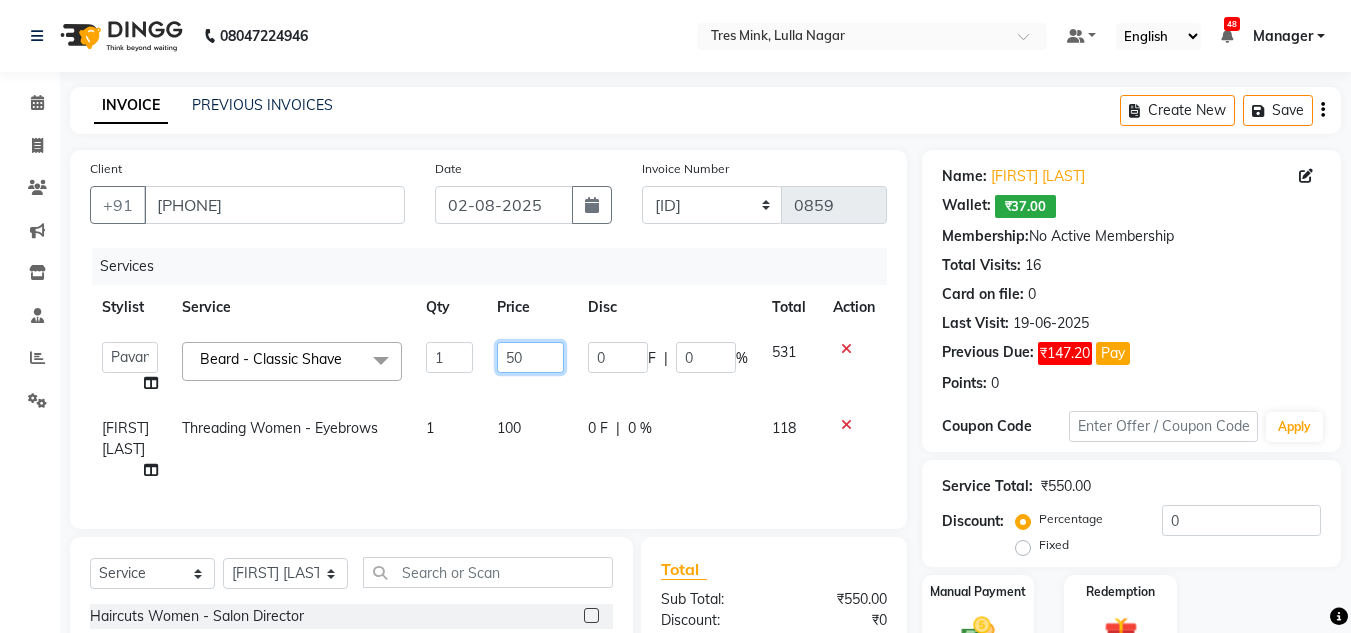 type on "500" 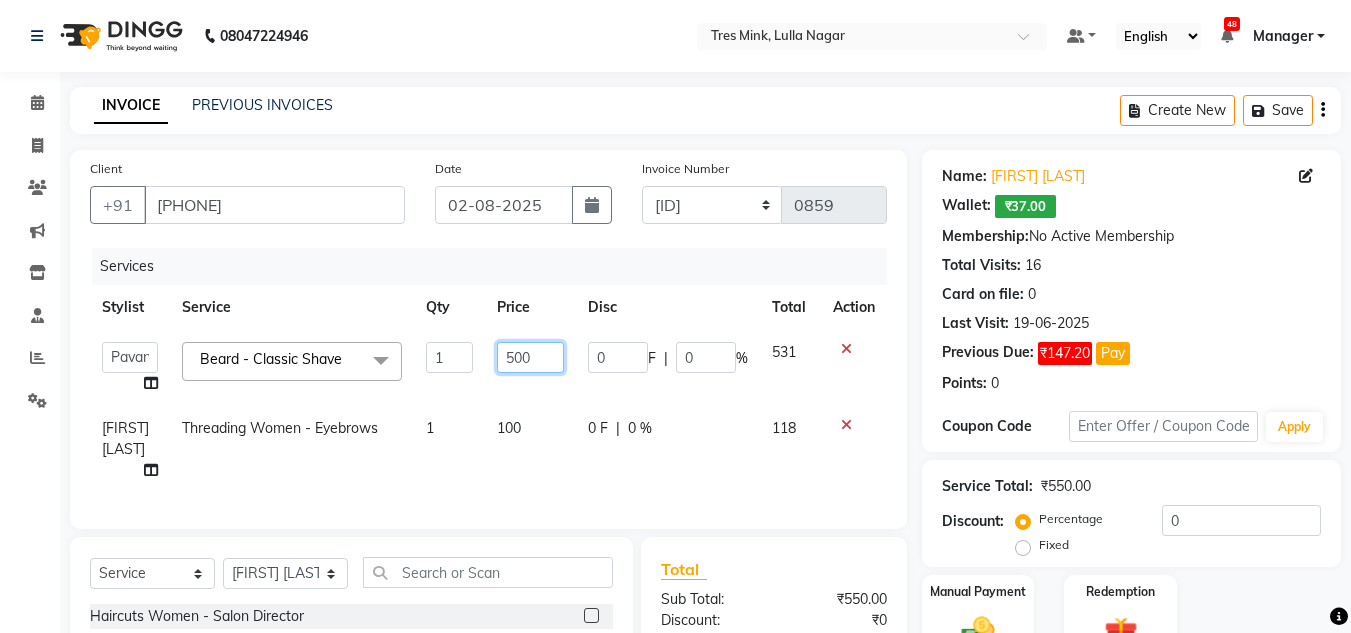 scroll, scrollTop: 100, scrollLeft: 0, axis: vertical 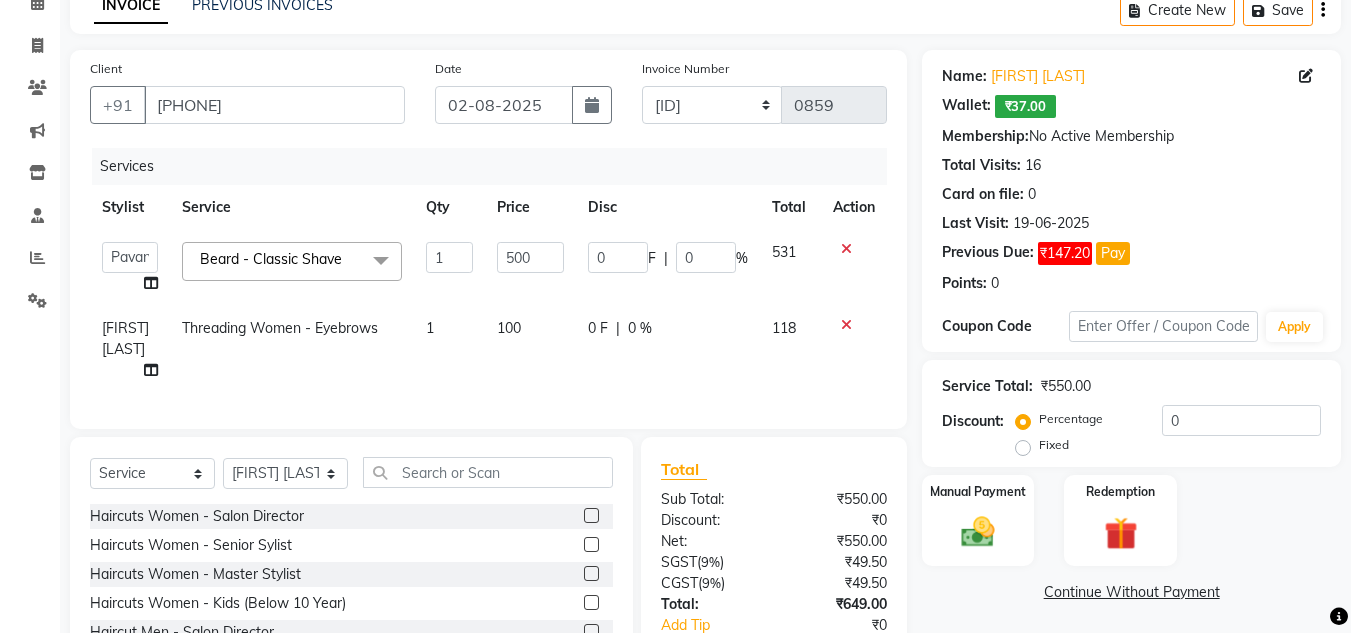 click on "100" 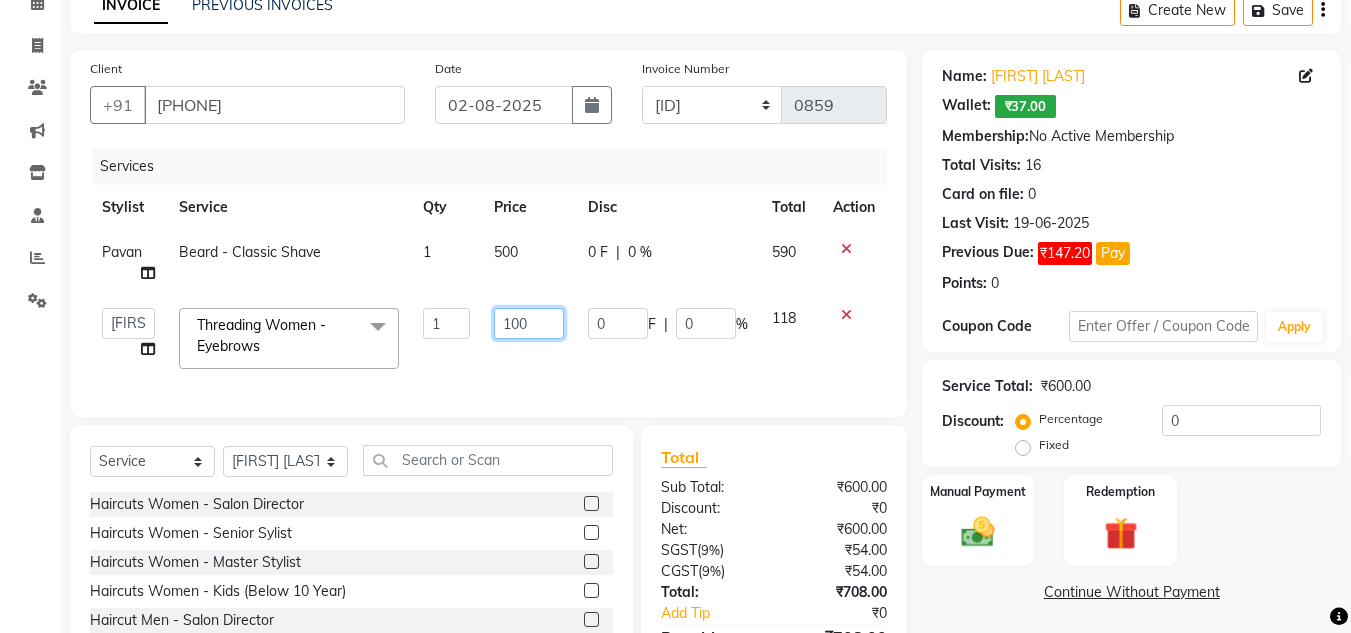 click on "100" 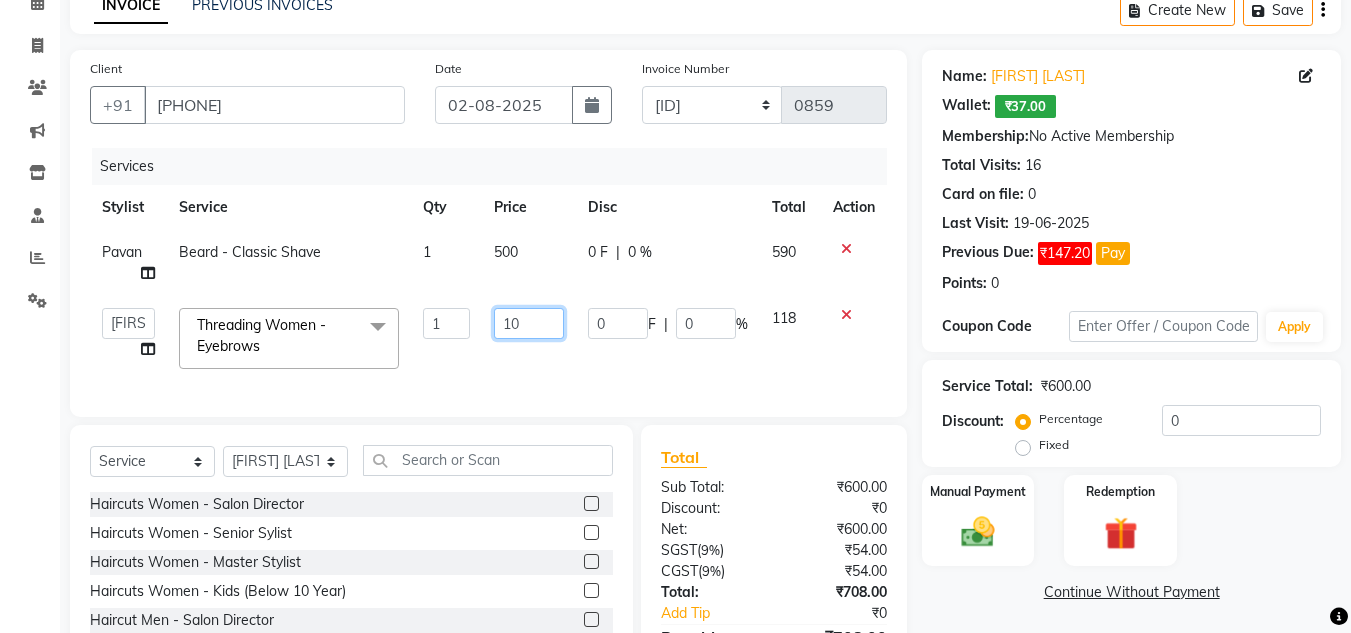 type on "1" 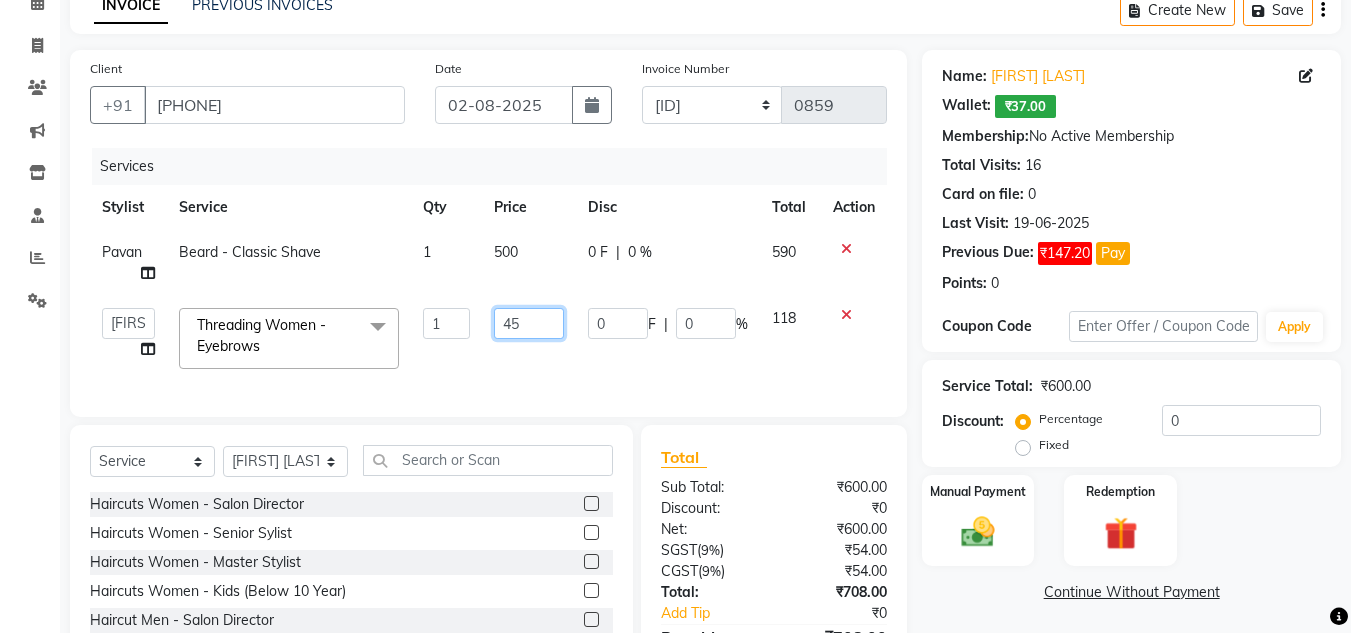 type on "450" 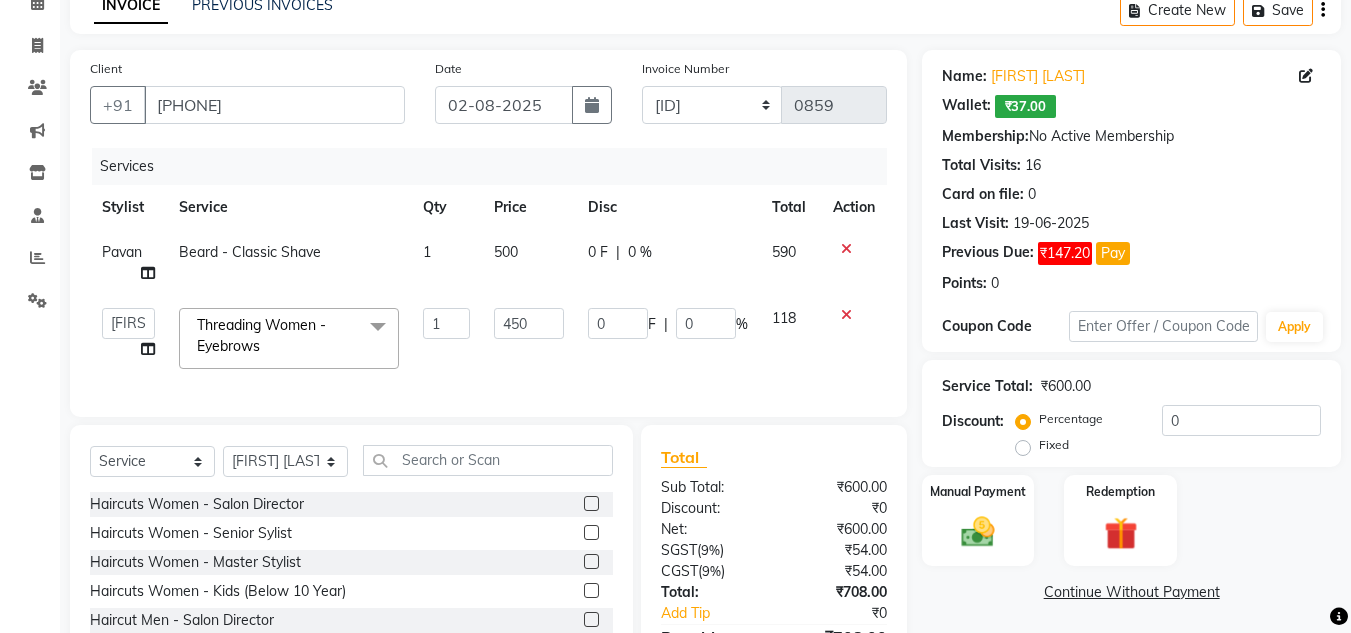 click on "450" 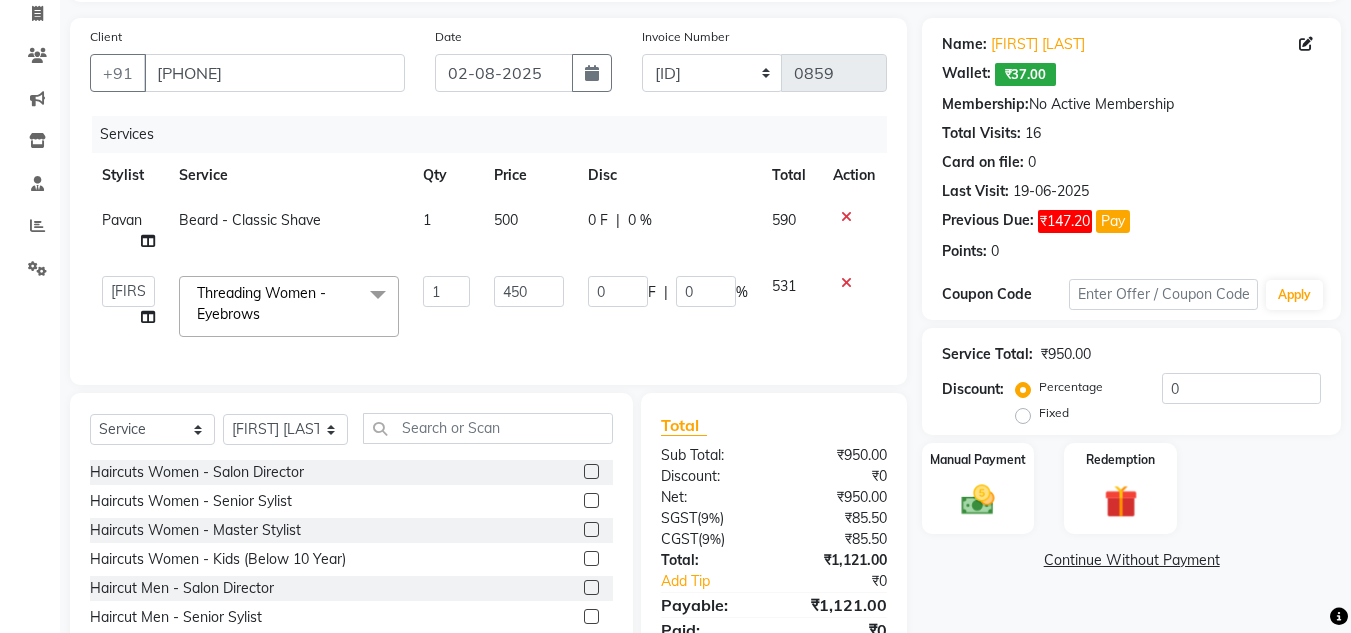 scroll, scrollTop: 232, scrollLeft: 0, axis: vertical 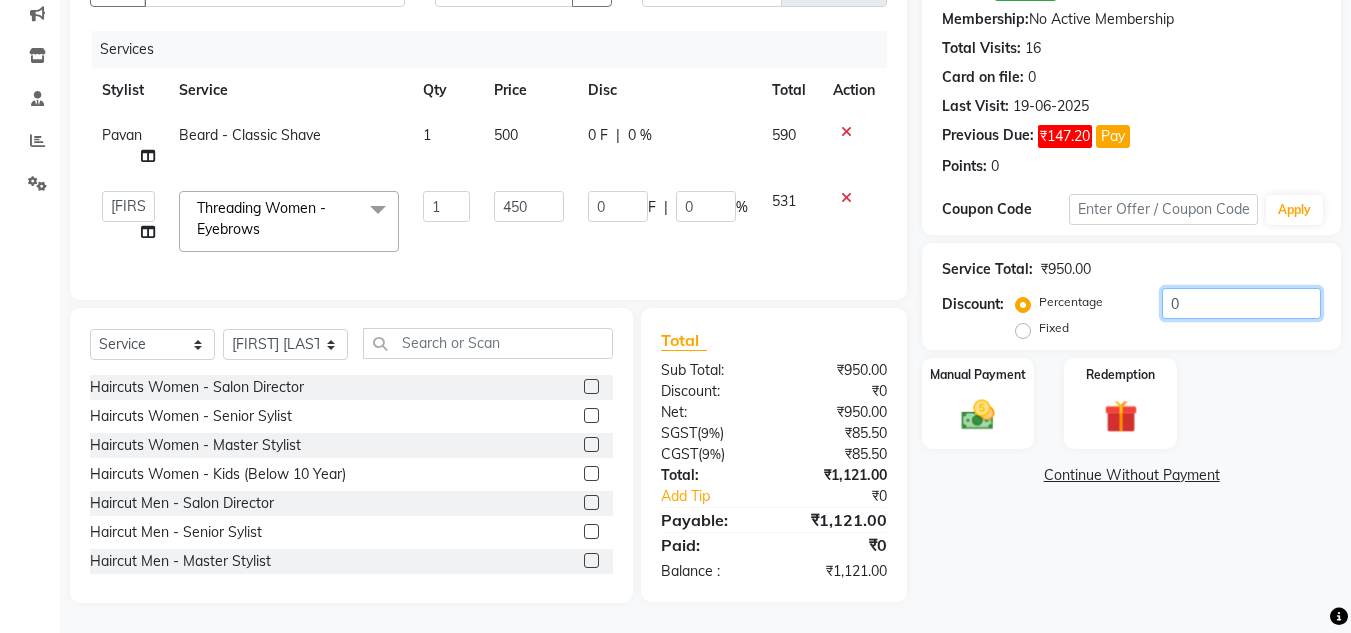 click on "0" 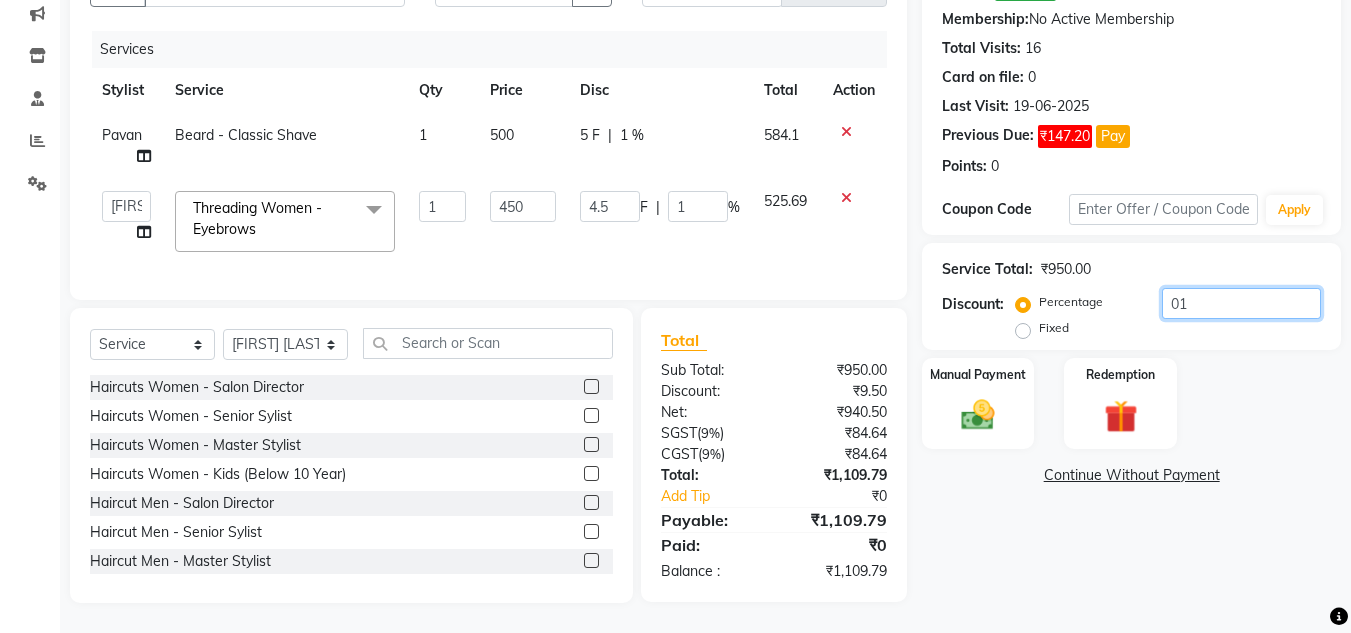 type on "010" 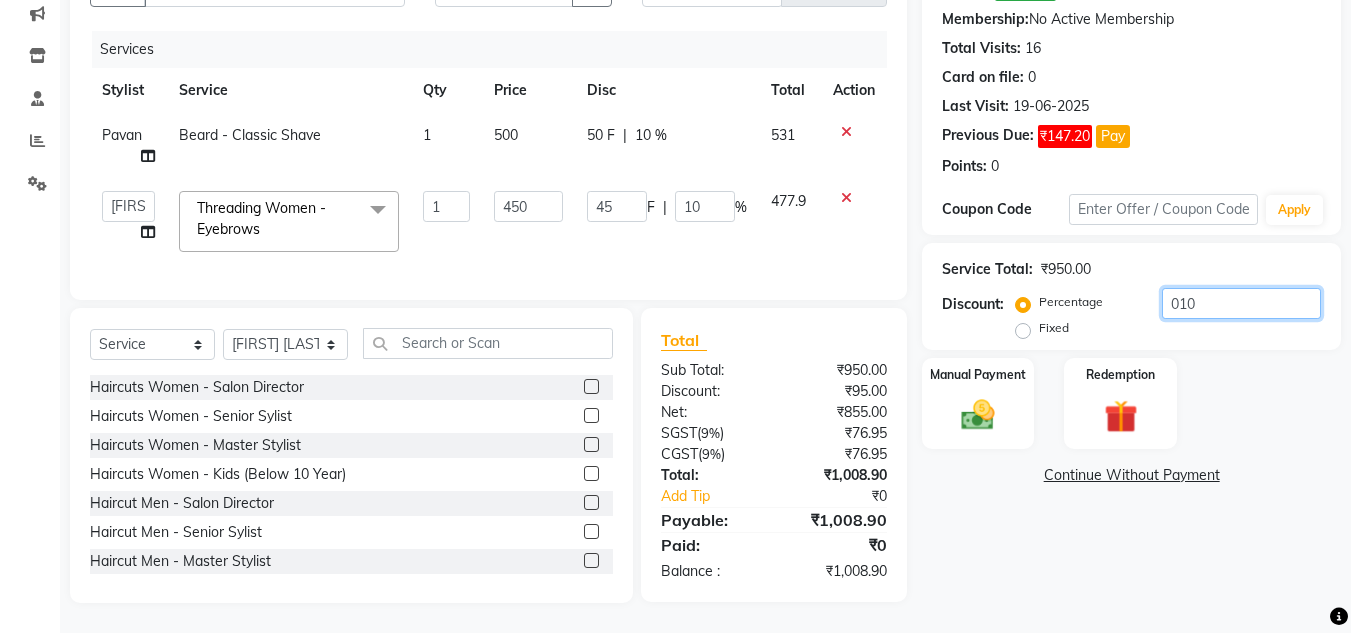 type on "01" 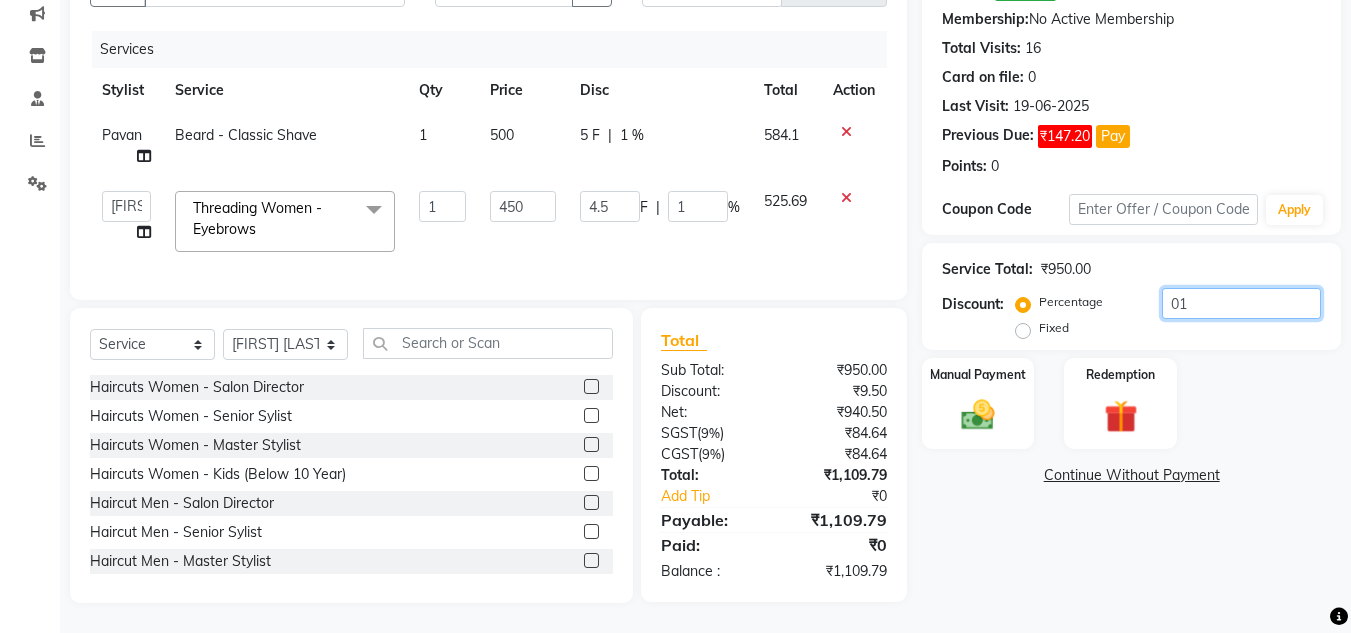 type on "0" 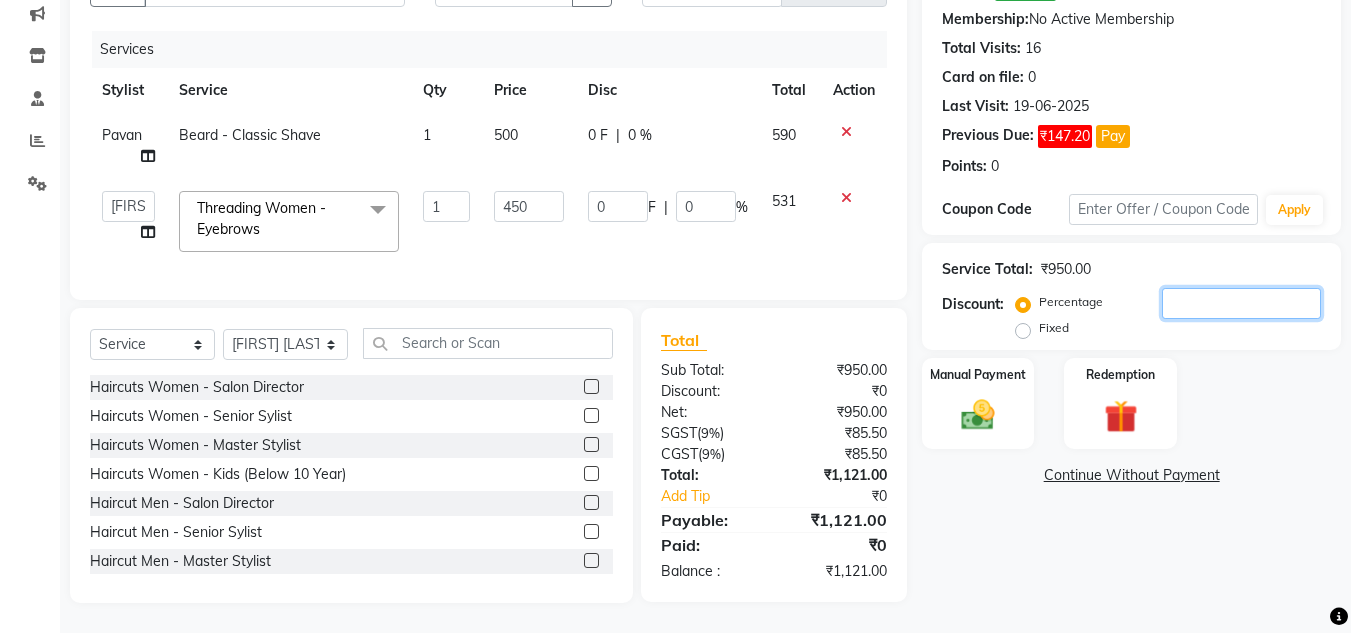 type on "1" 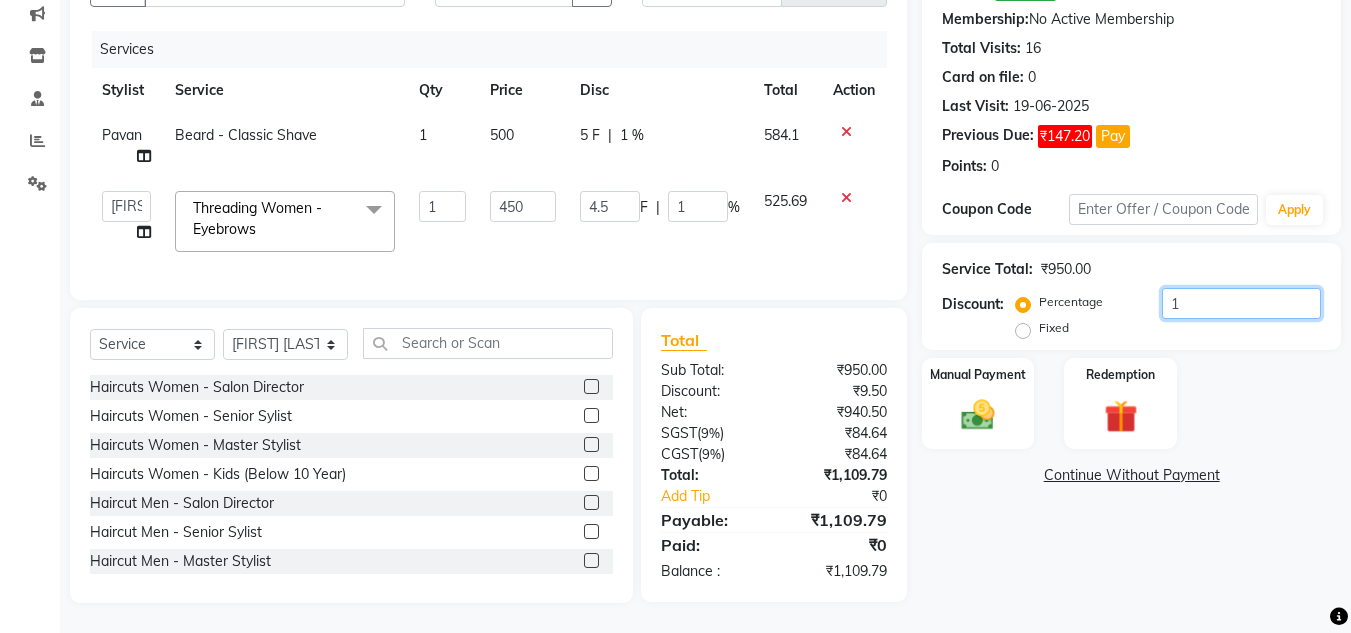 type on "10" 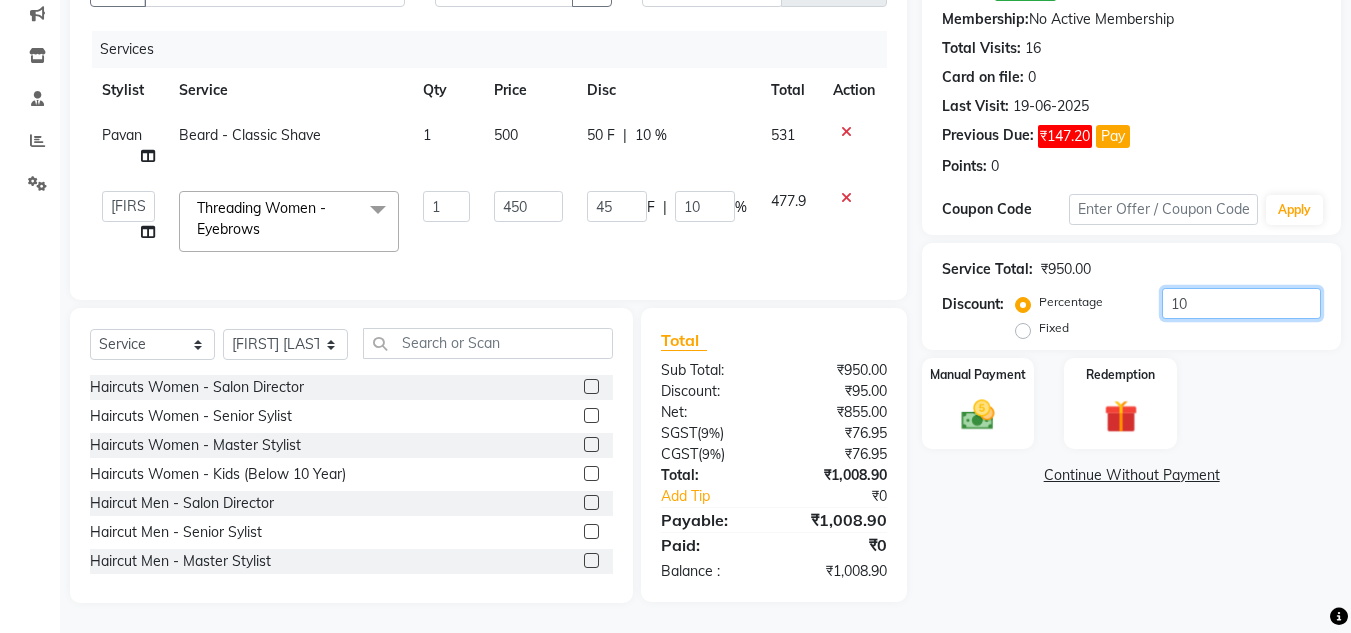 type on "1" 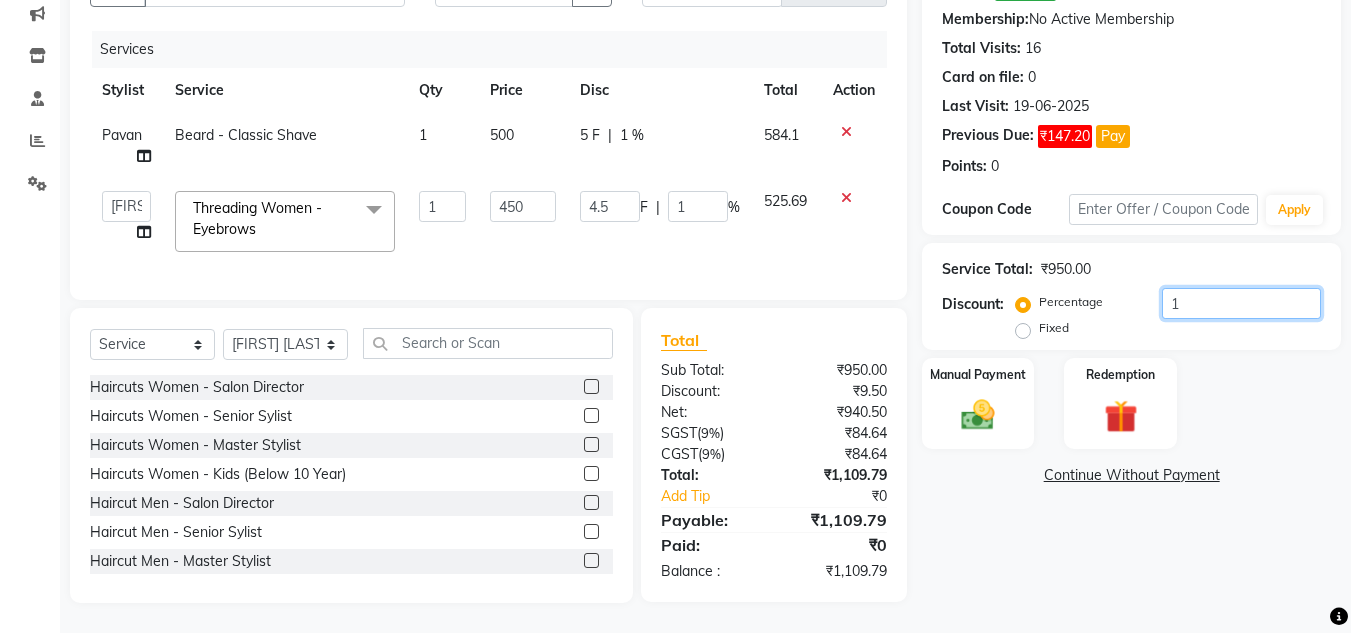 type 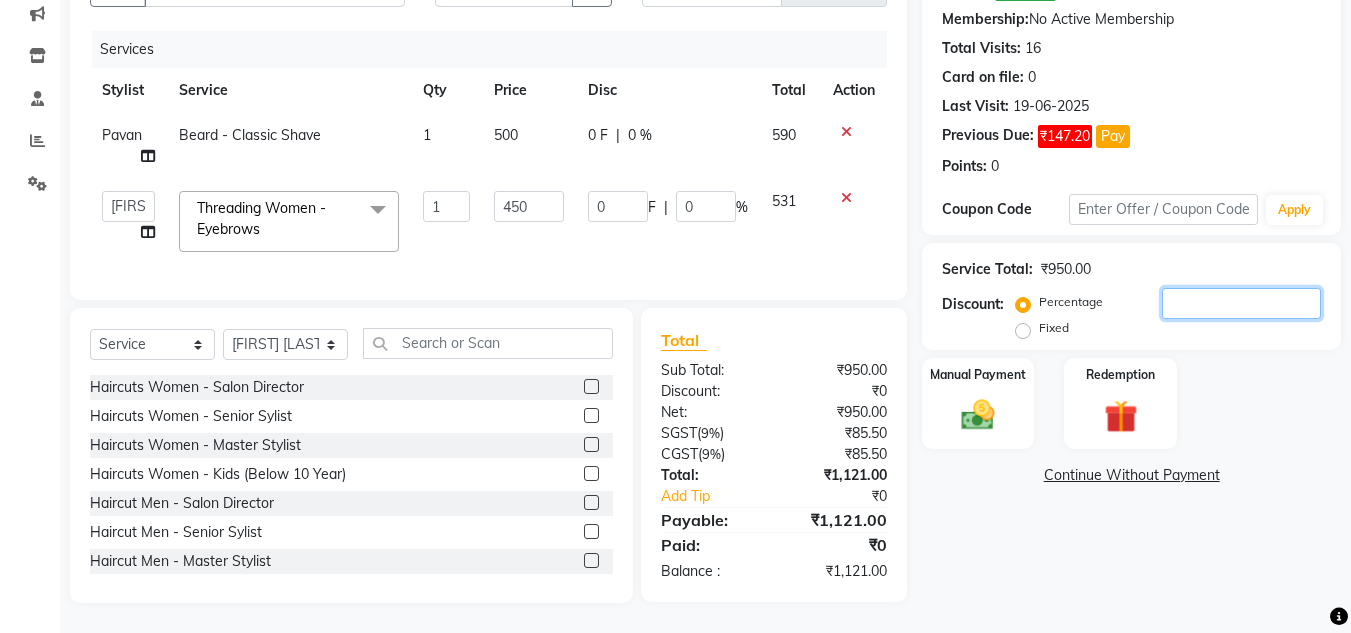 type 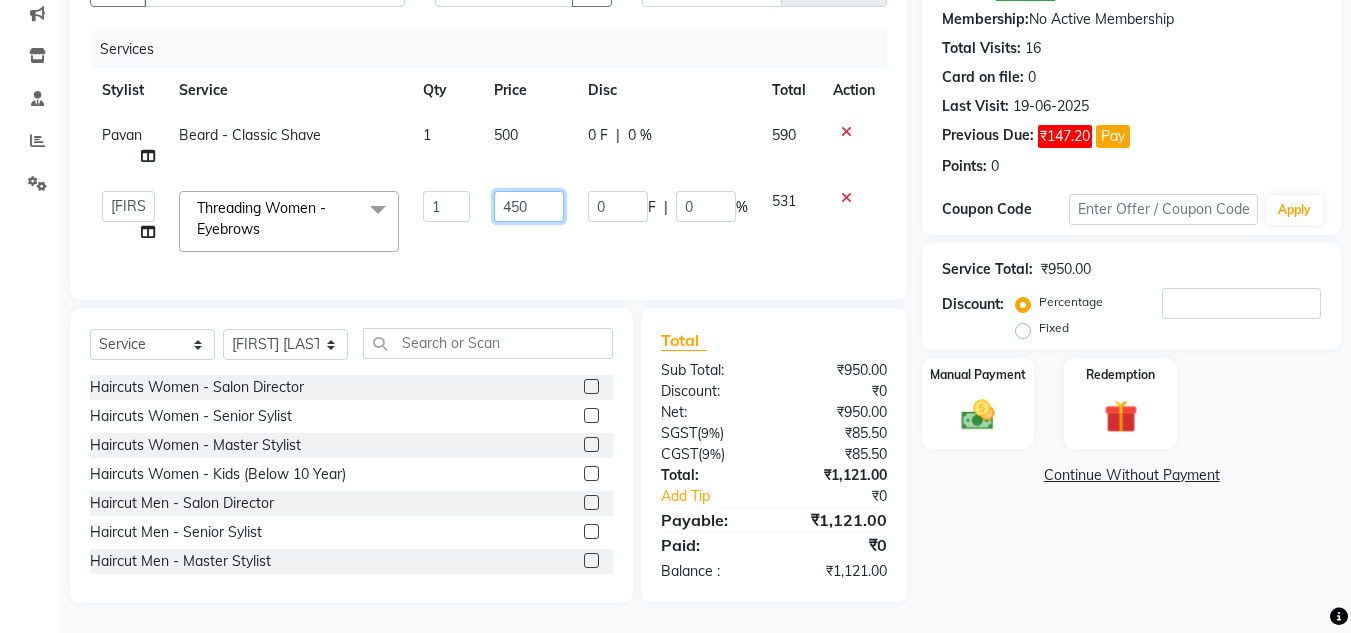 click on "450" 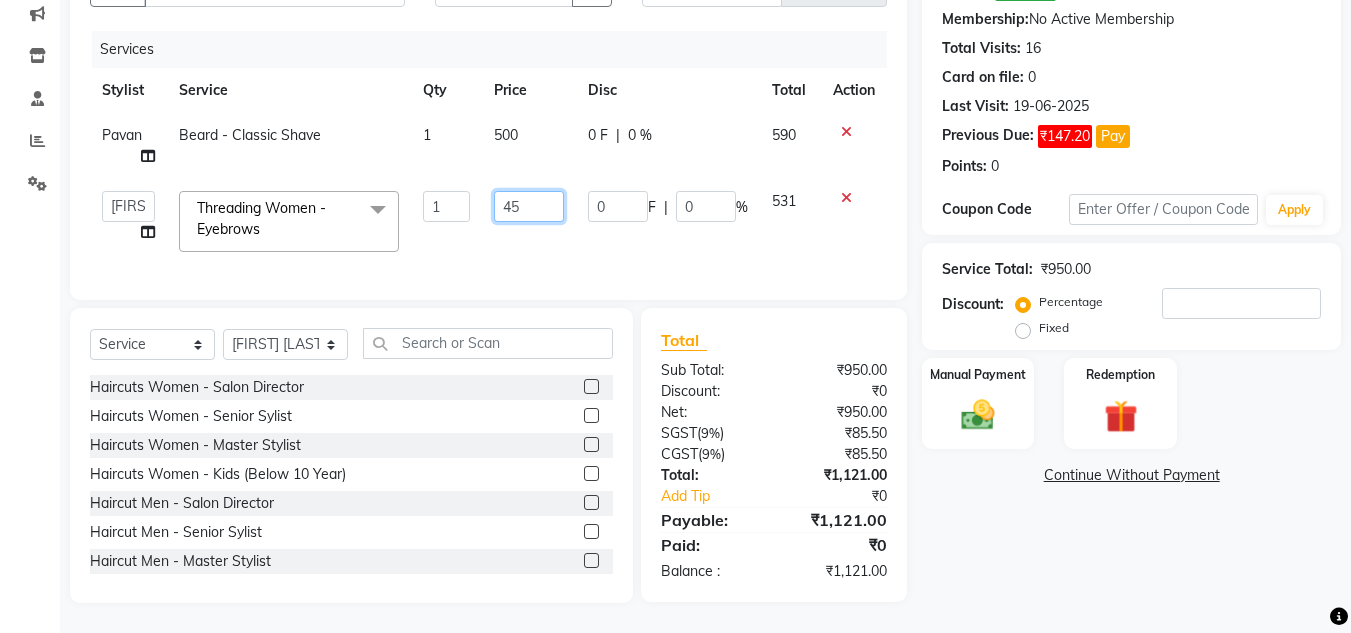type on "4" 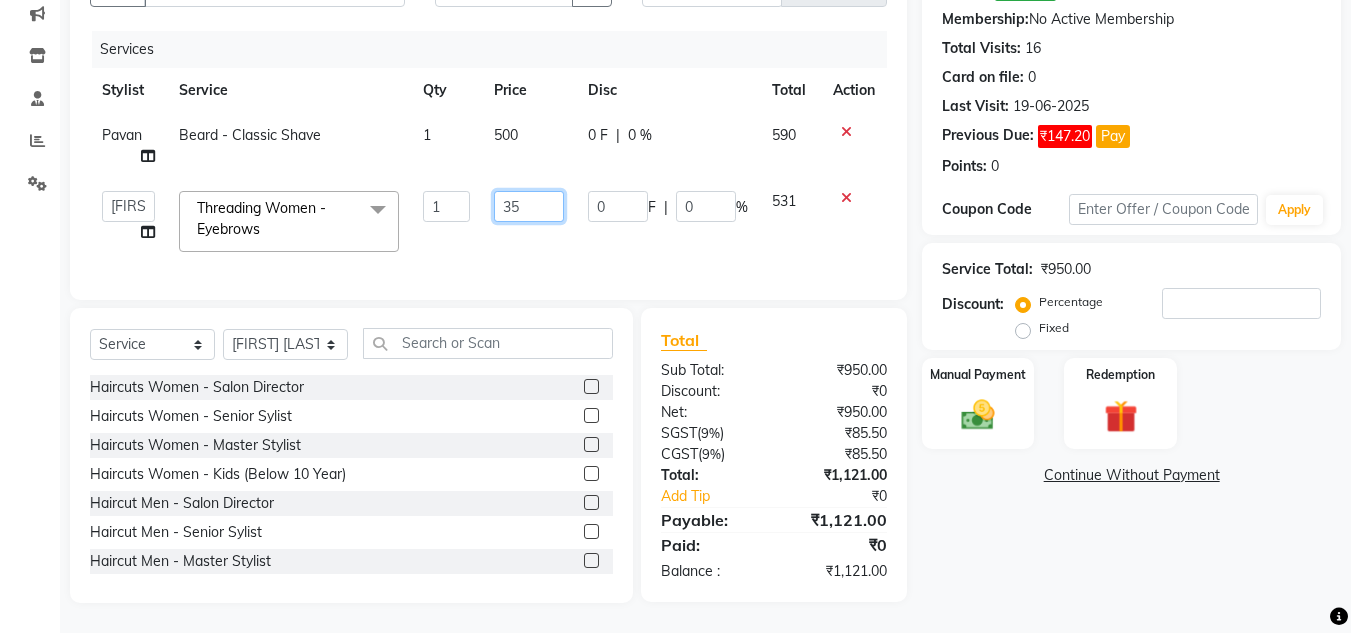 type on "350" 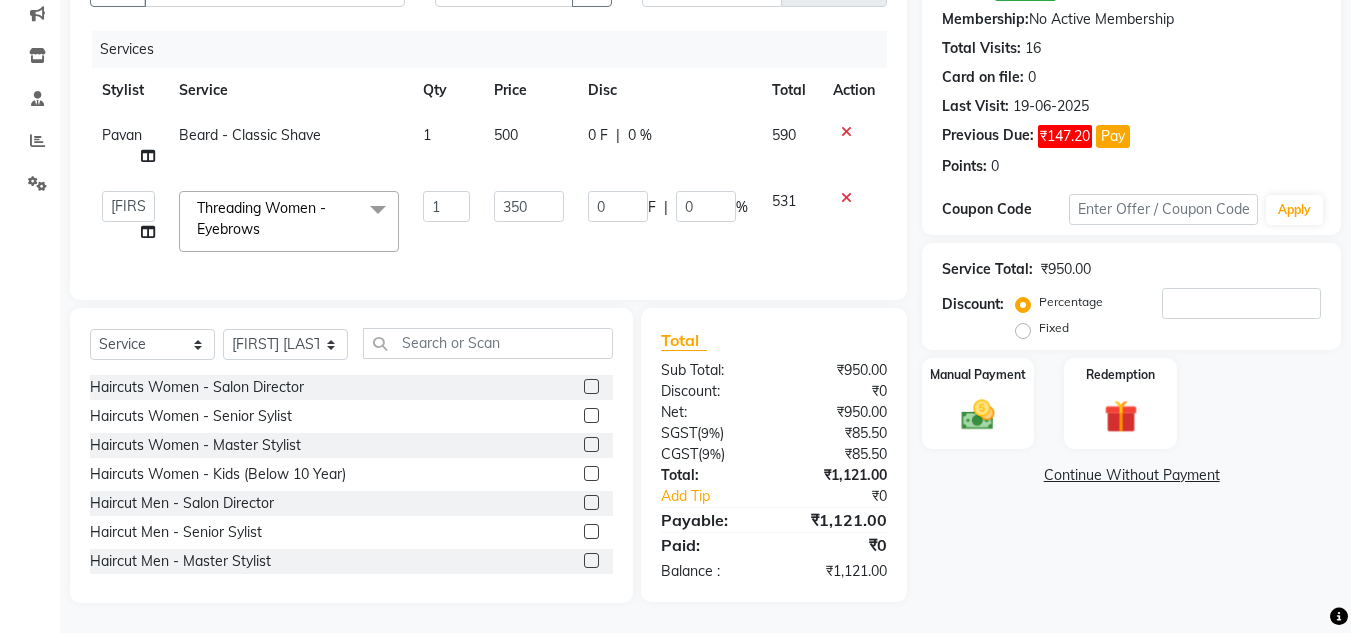 click on "350" 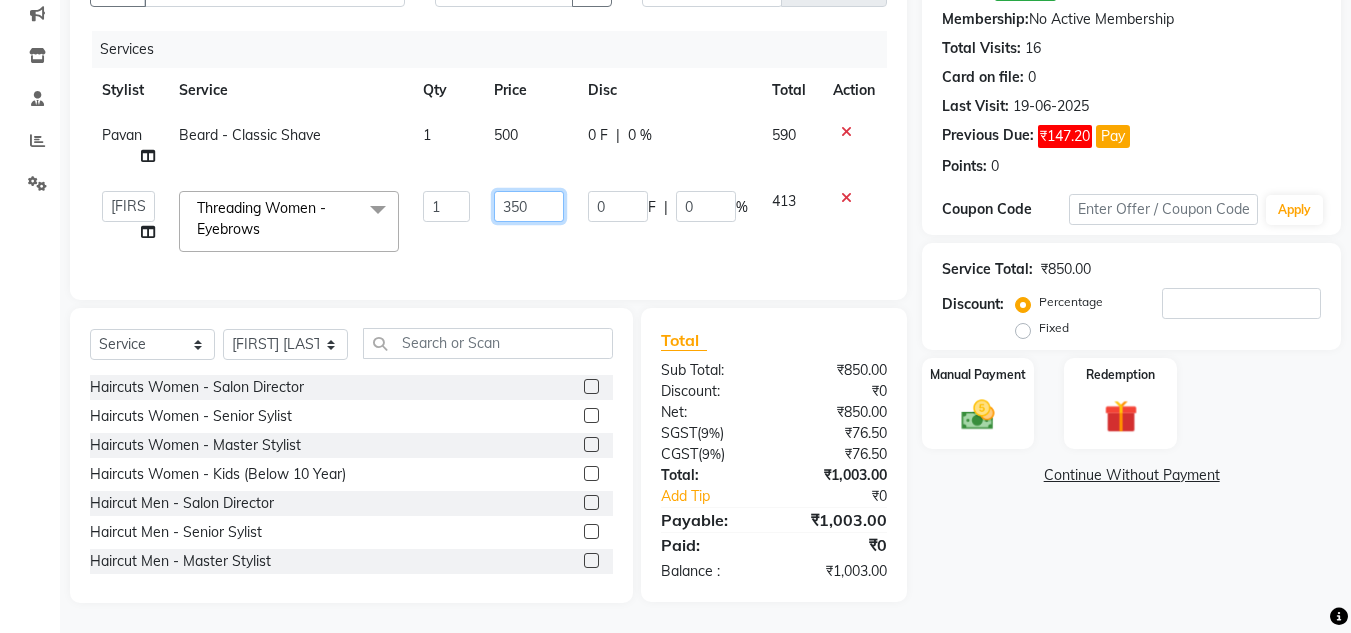 click on "350" 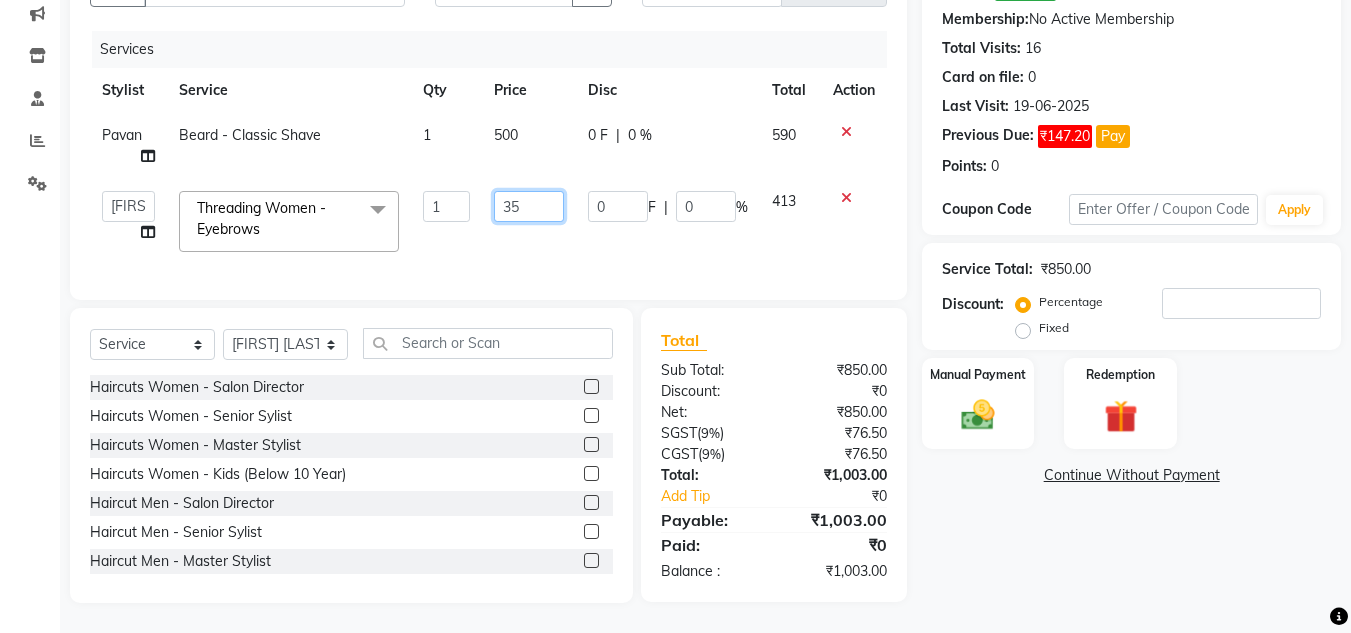 type on "3" 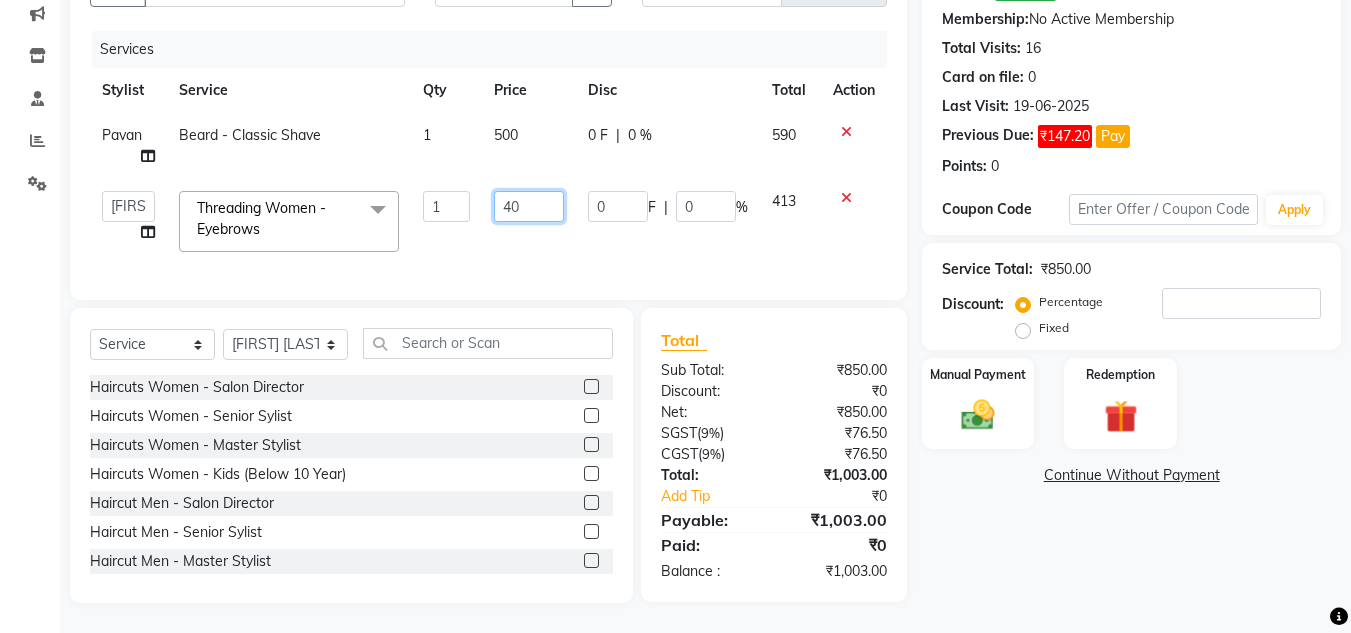 type on "400" 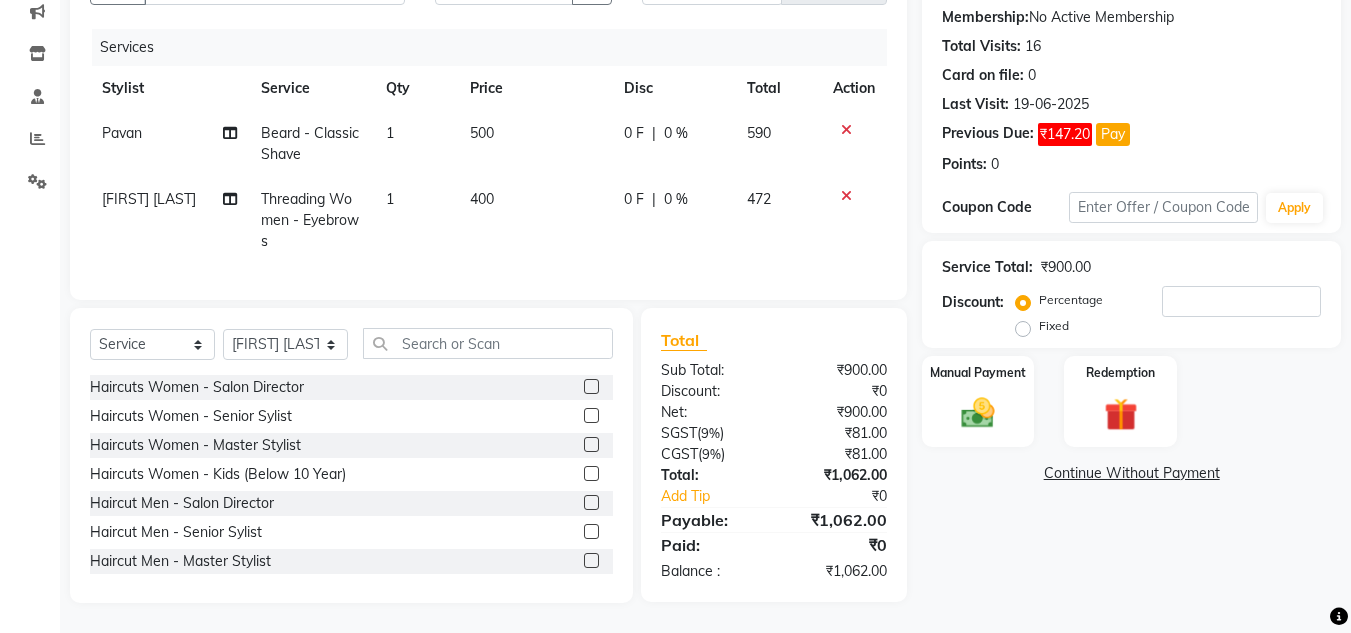 click on "400" 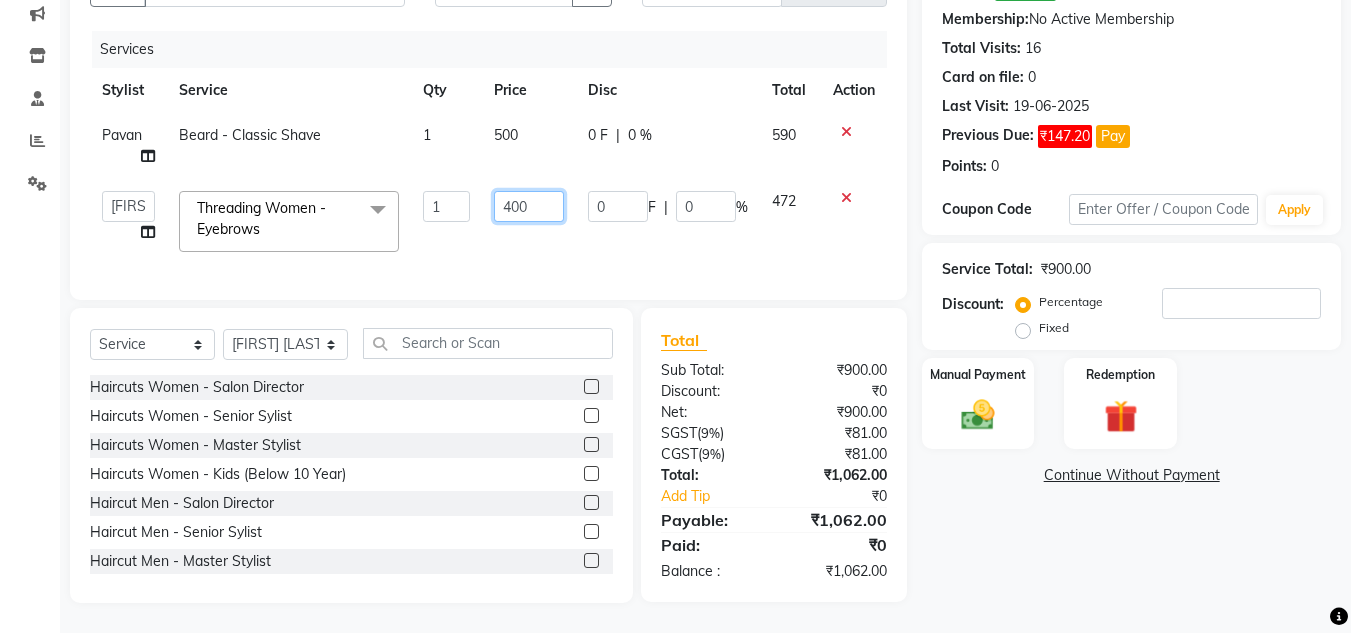 click on "400" 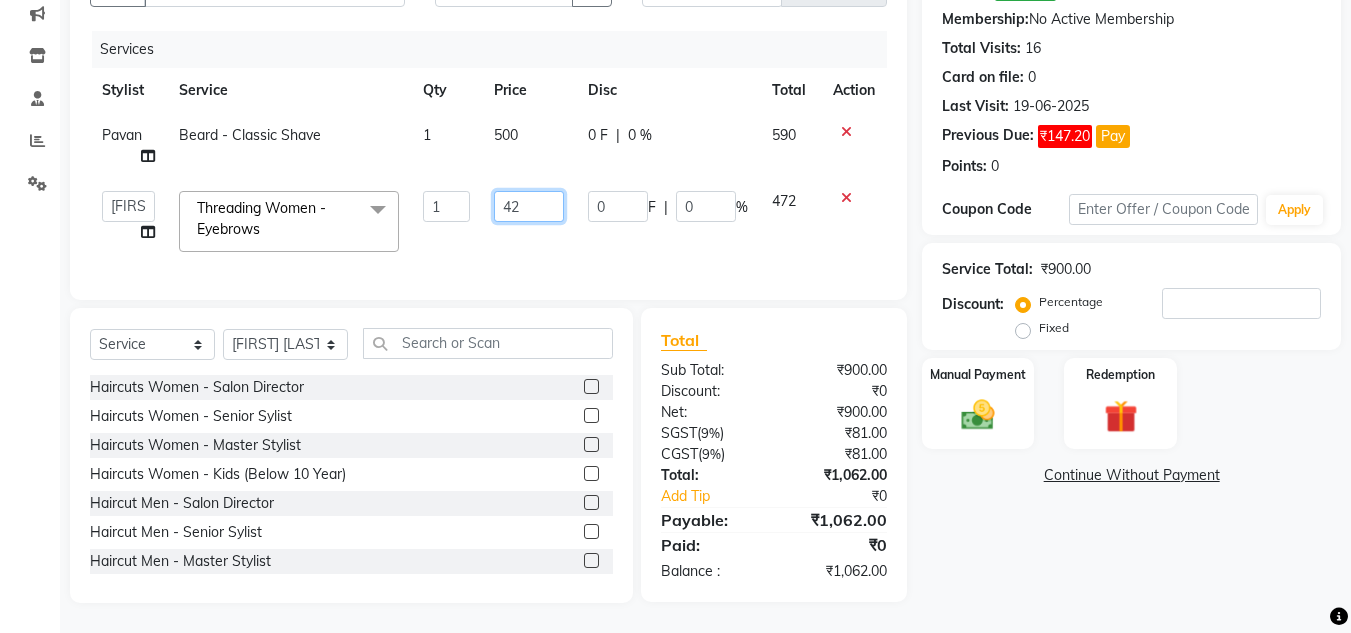 type on "420" 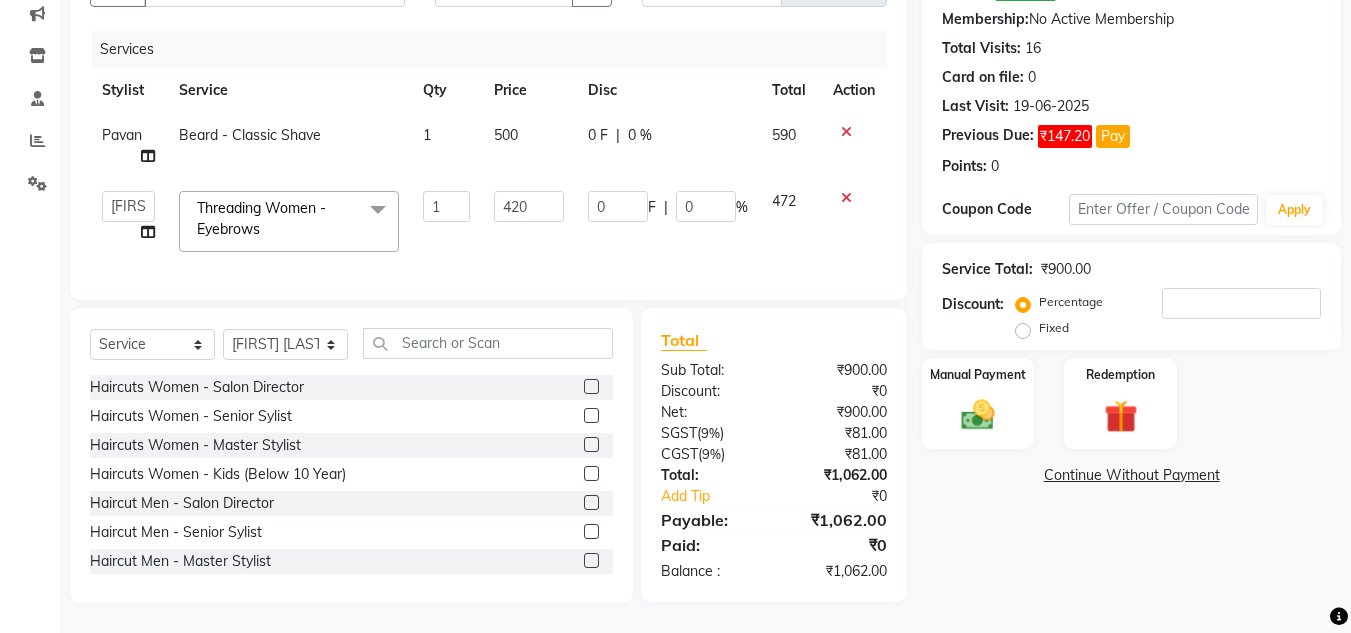 click on "420" 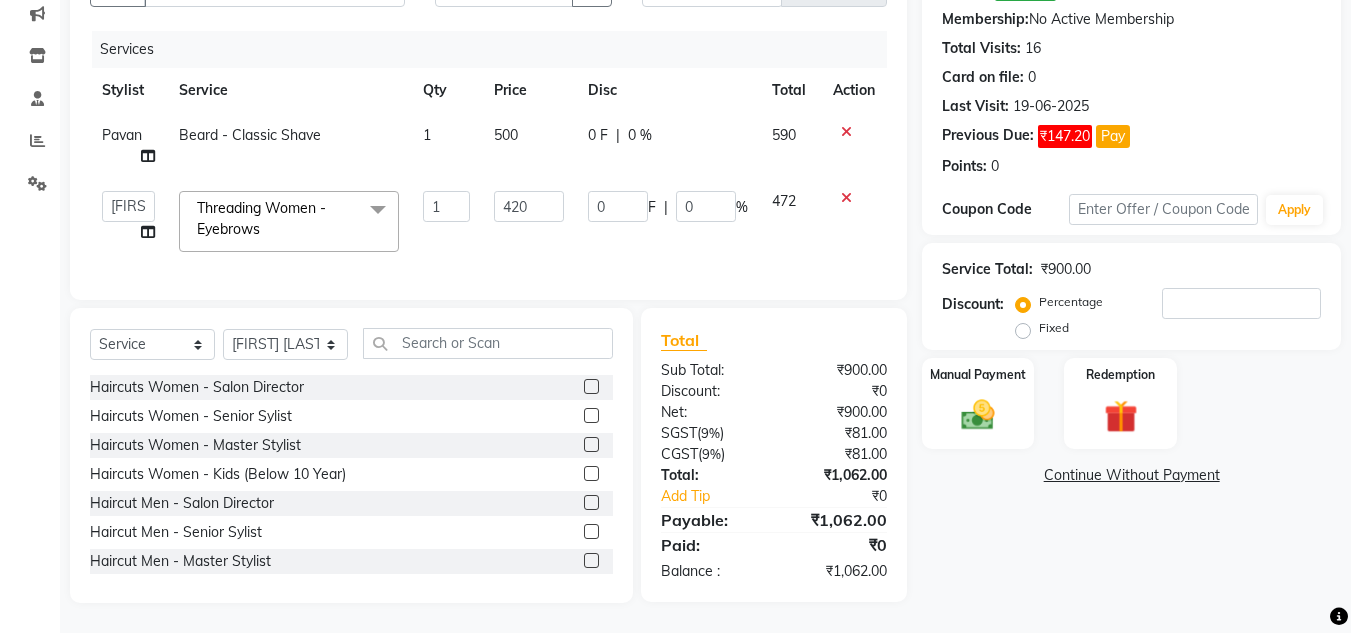 select on "84648" 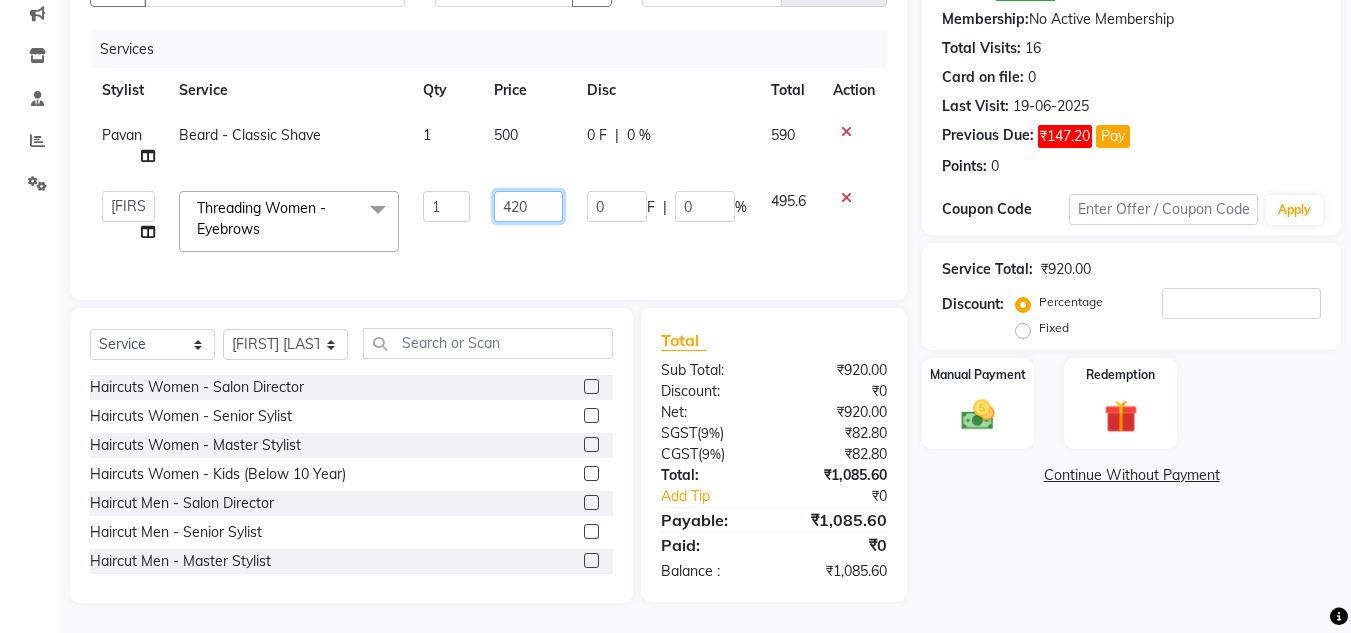 click on "420" 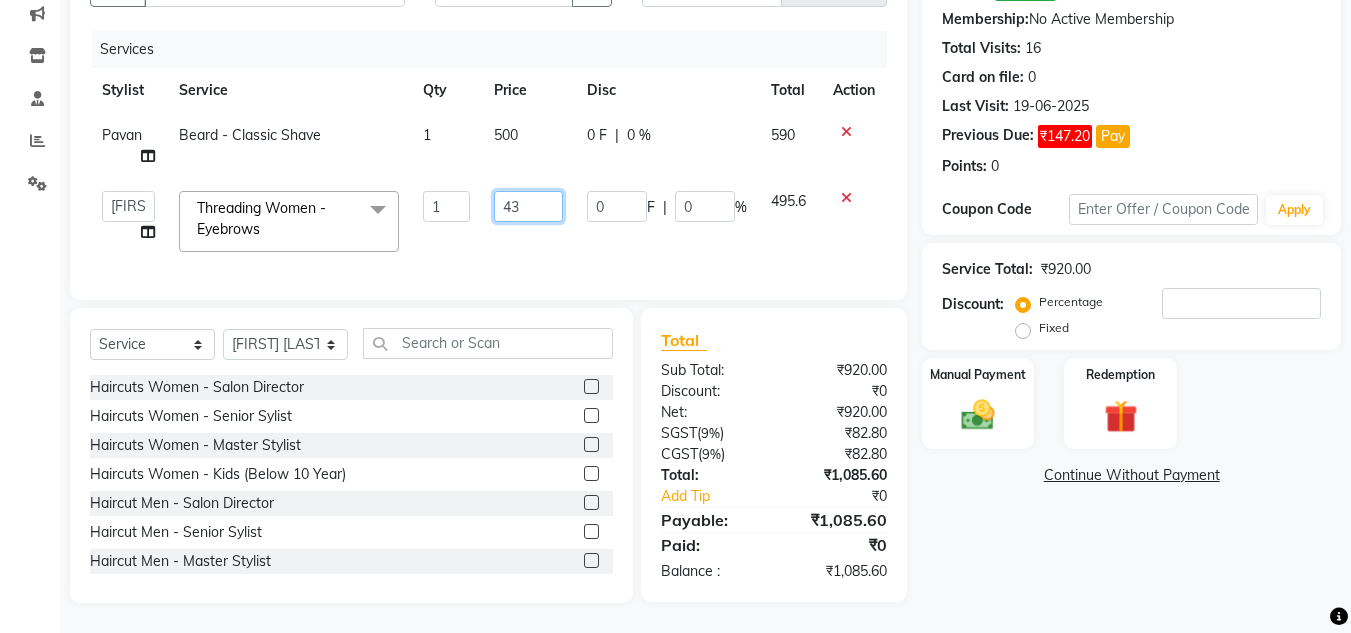 type on "430" 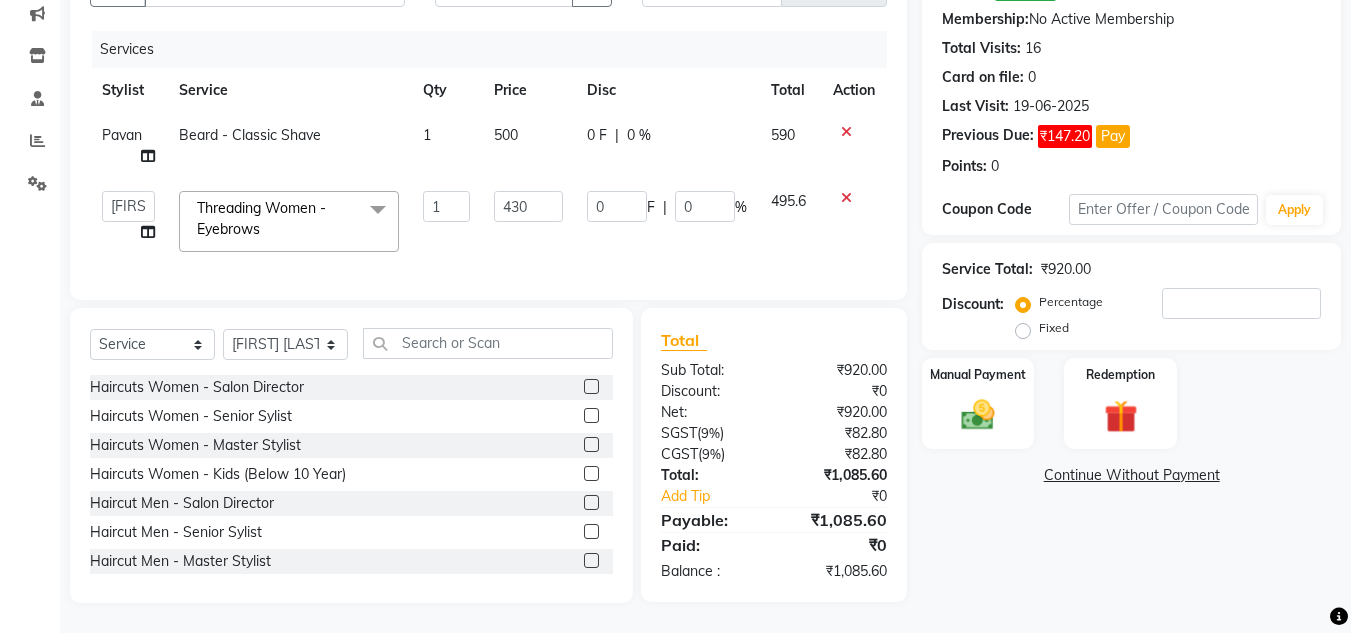 click on "430" 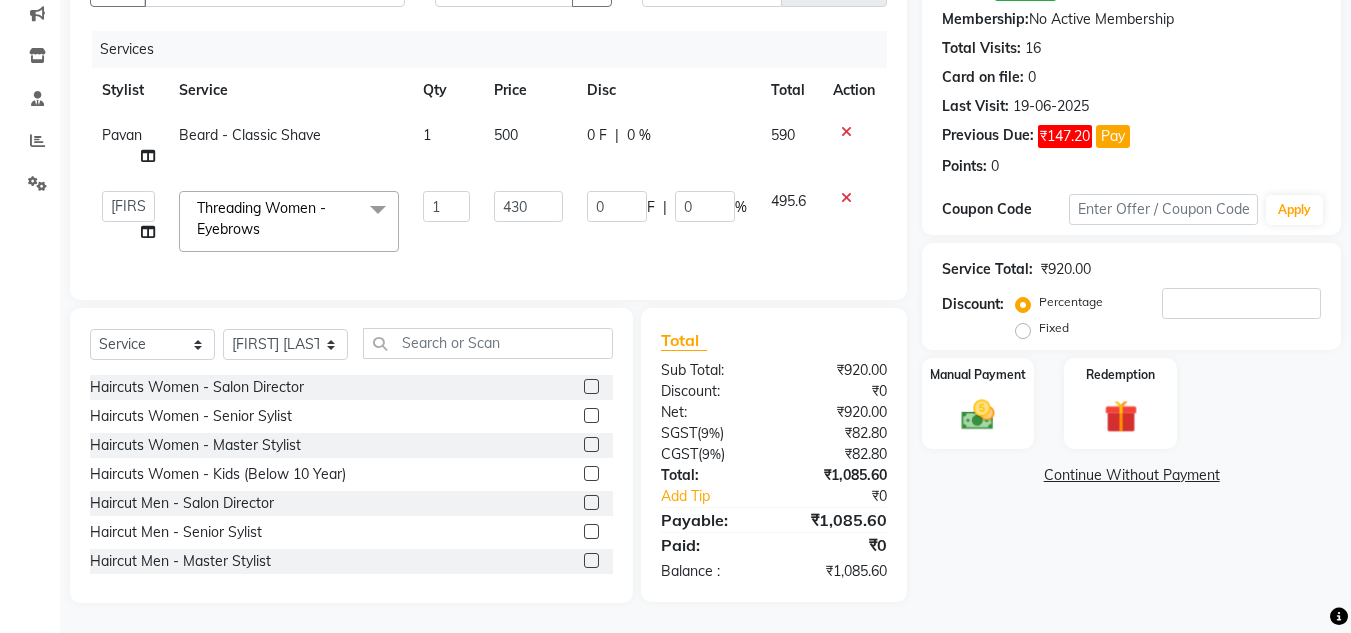 select on "84648" 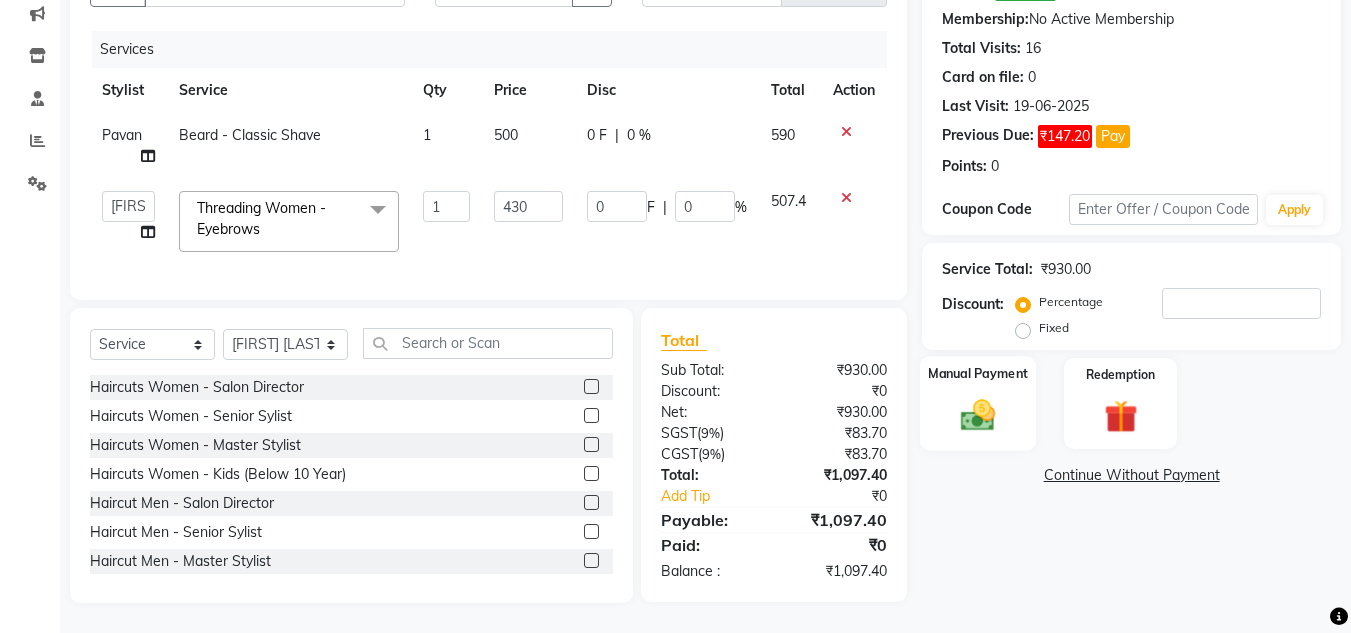 click 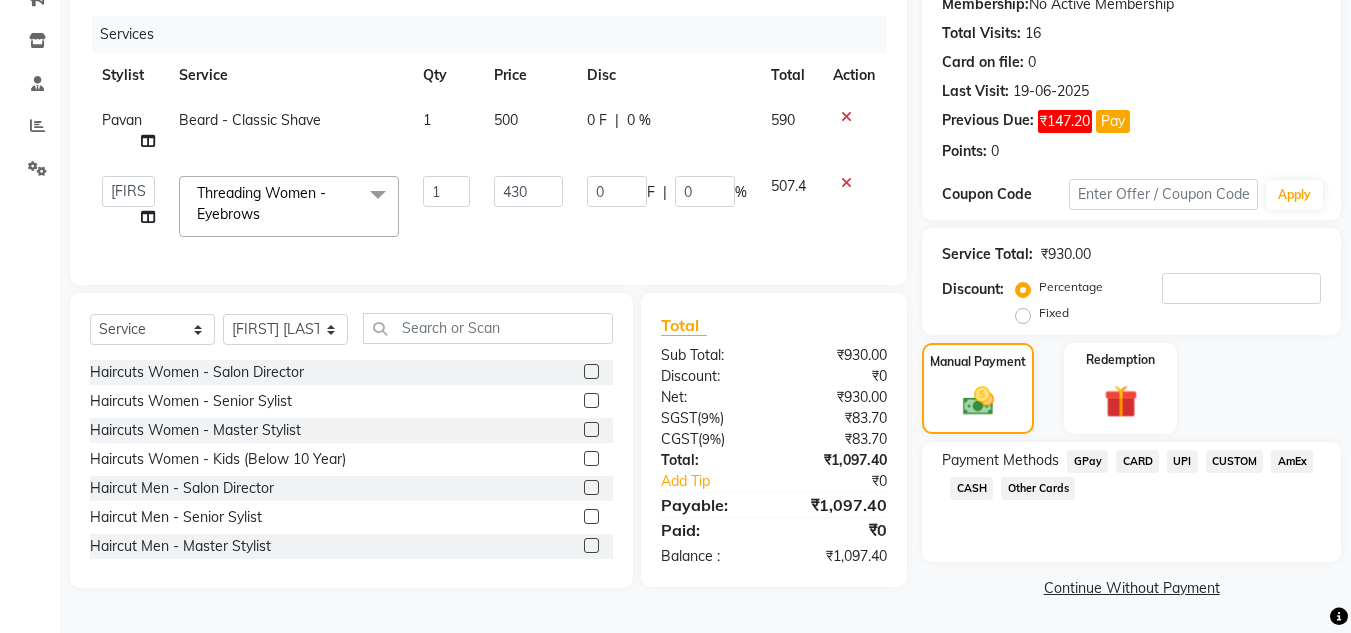 click on "UPI" 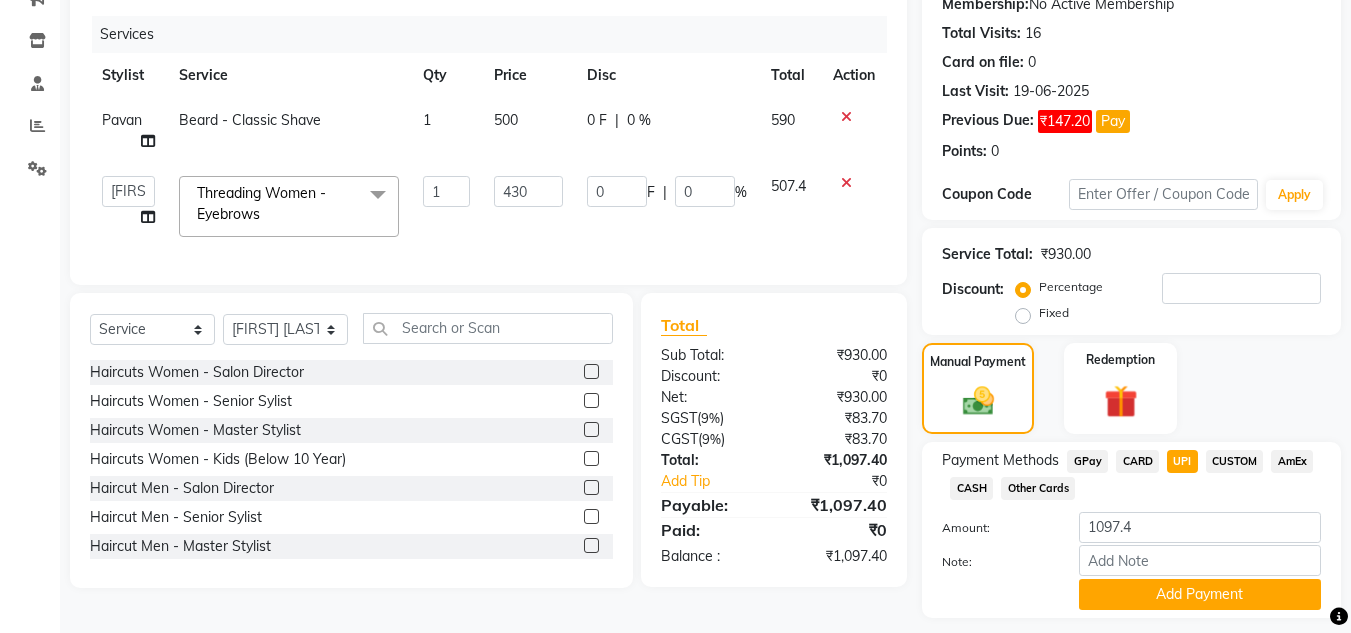 click on "CUSTOM" 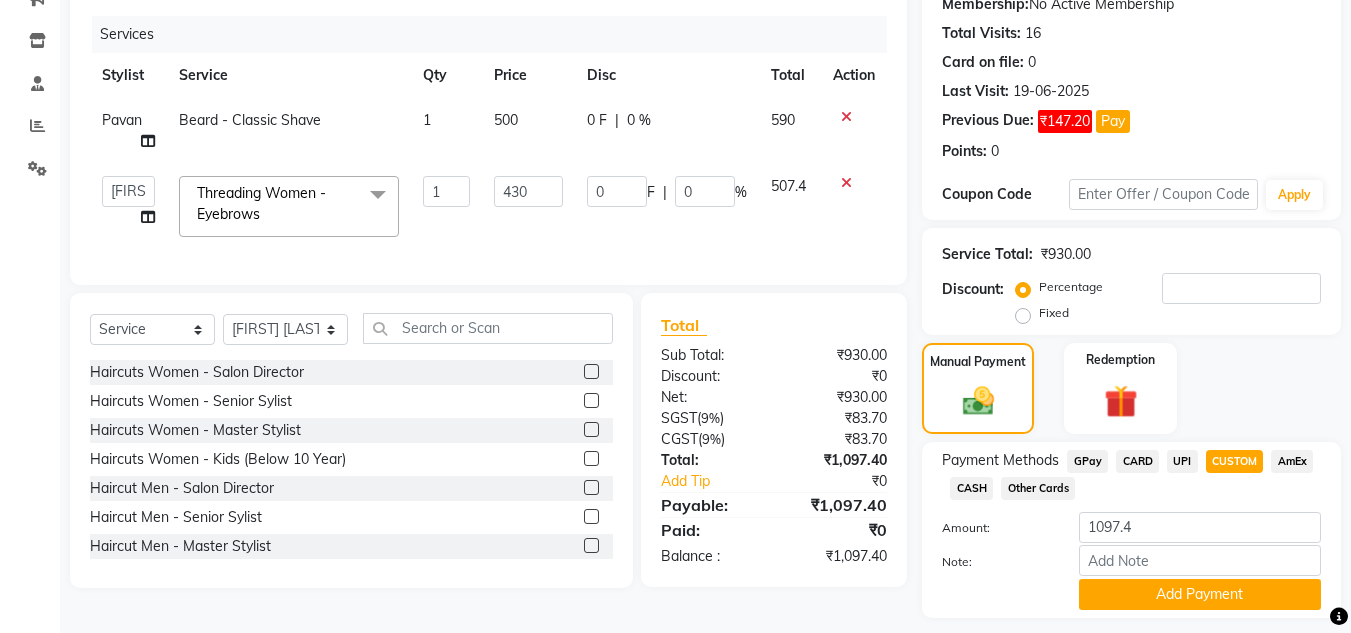 click on "CUSTOM" 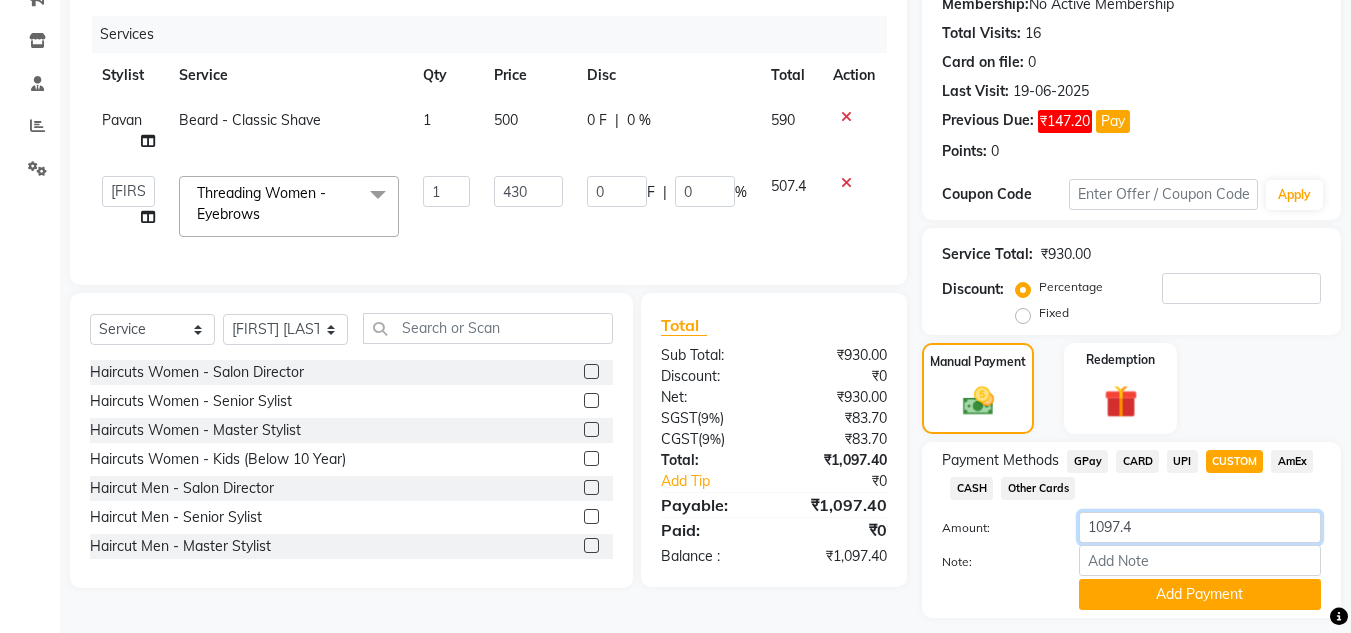 click on "1097.4" 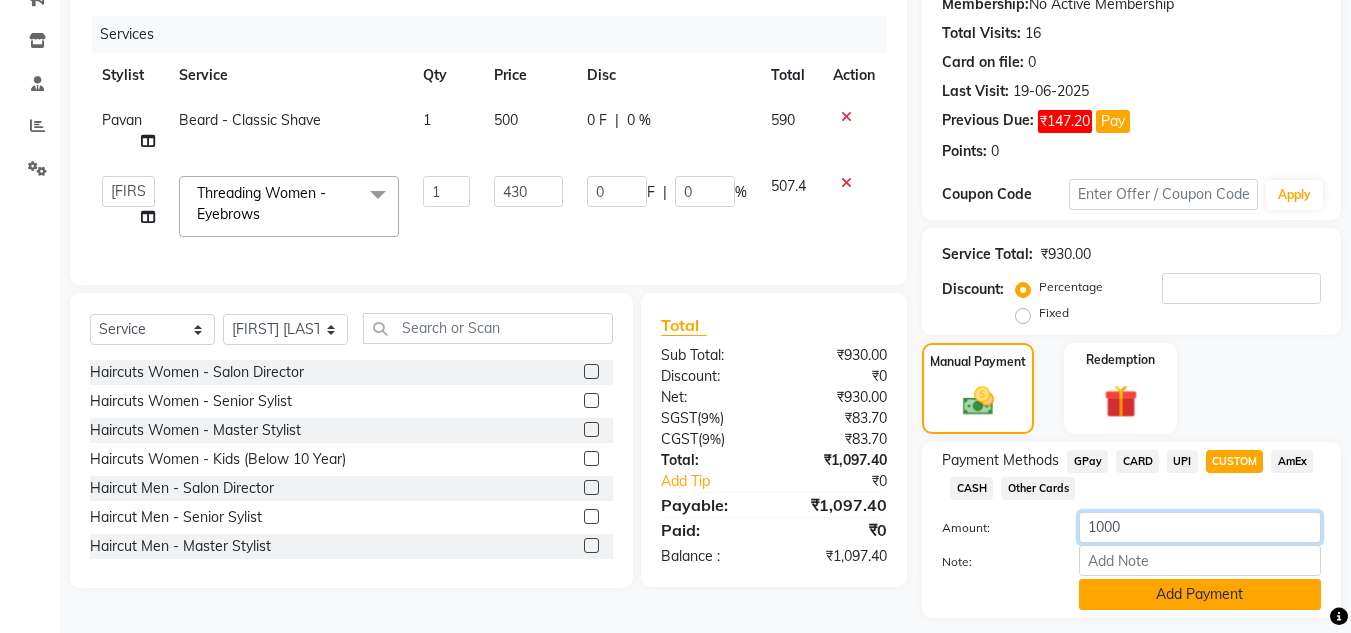 type on "1000" 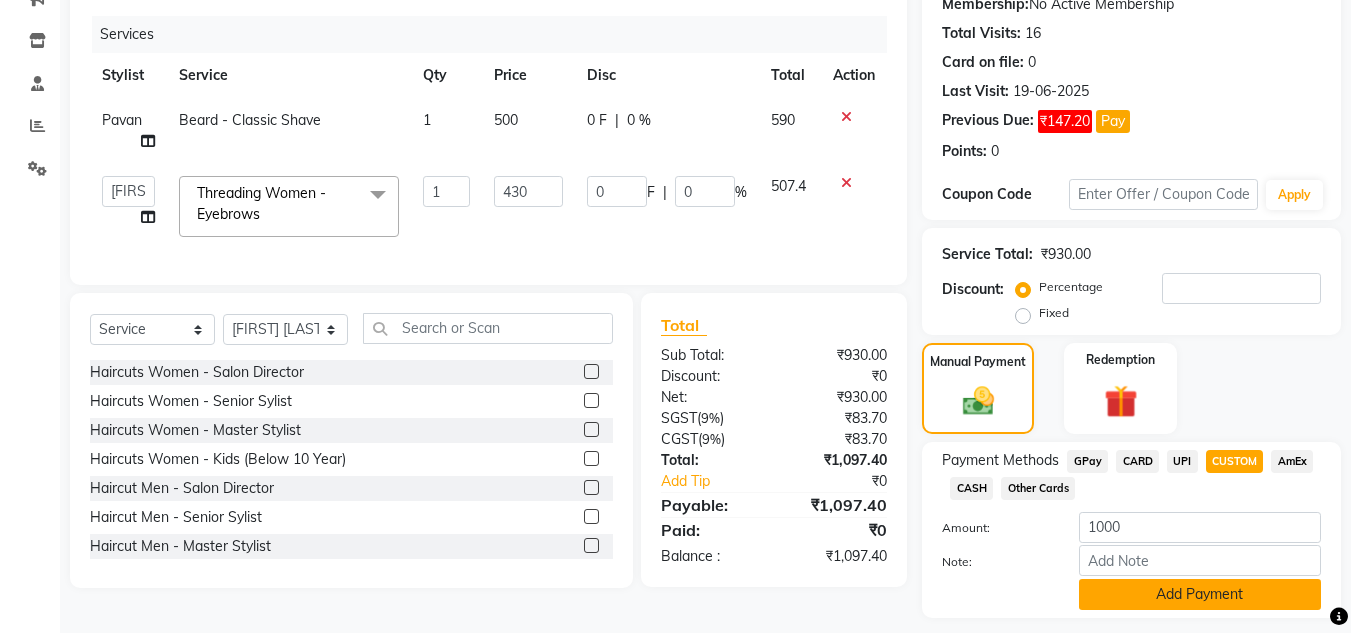 click on "Add Payment" 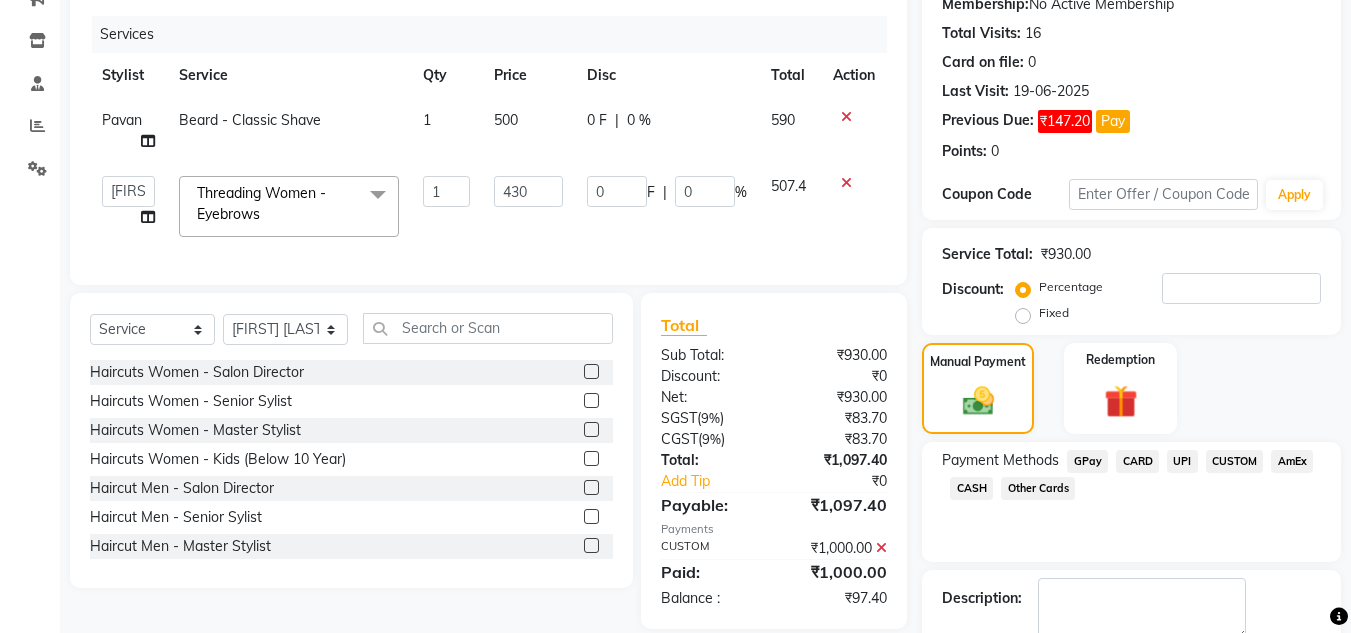 click on "UPI" 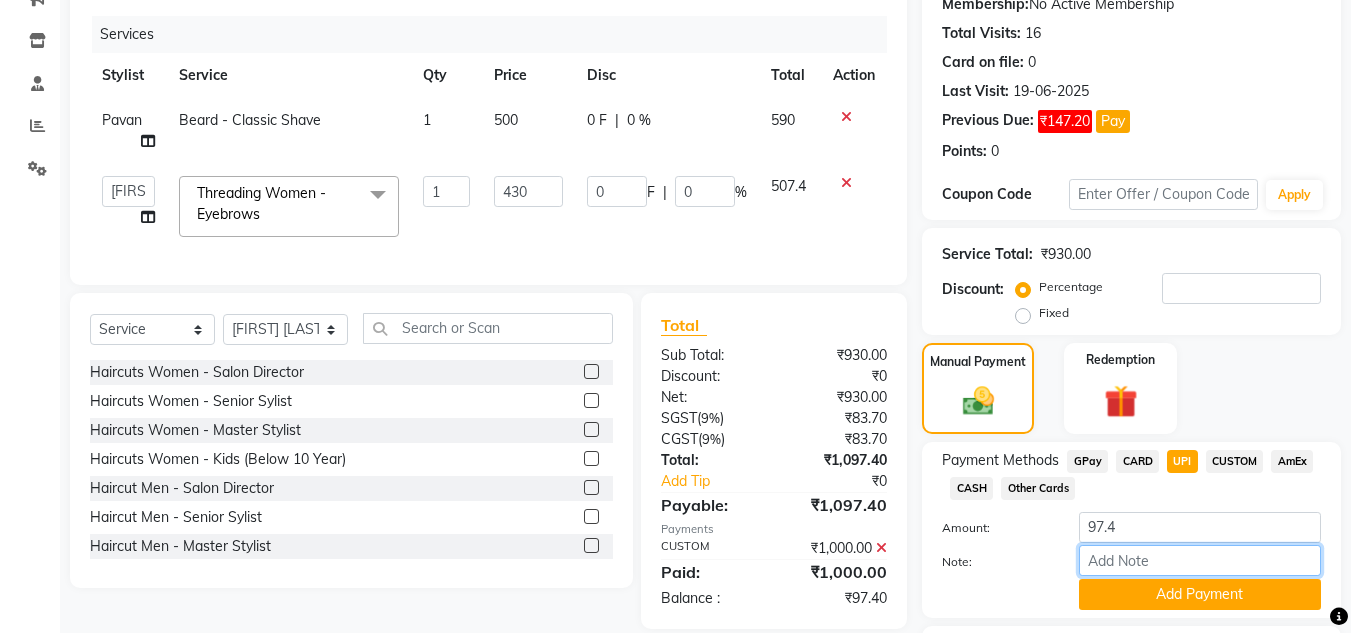 click on "Note:" at bounding box center (1200, 560) 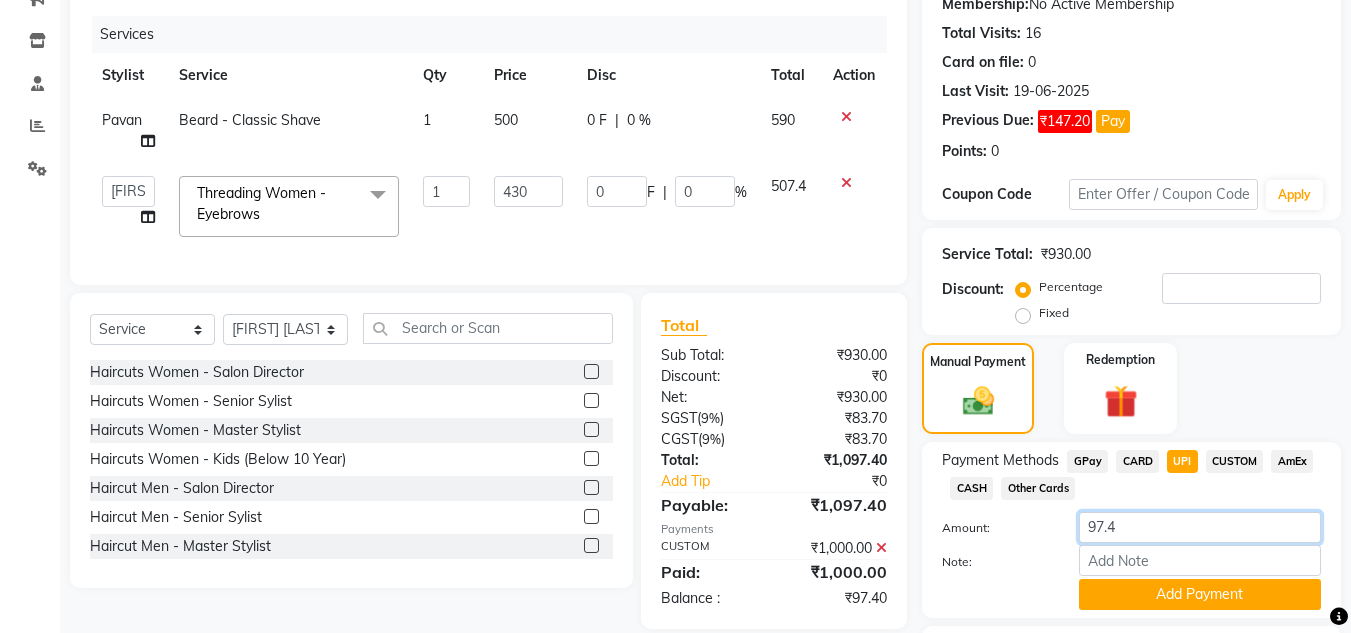 click on "97.4" 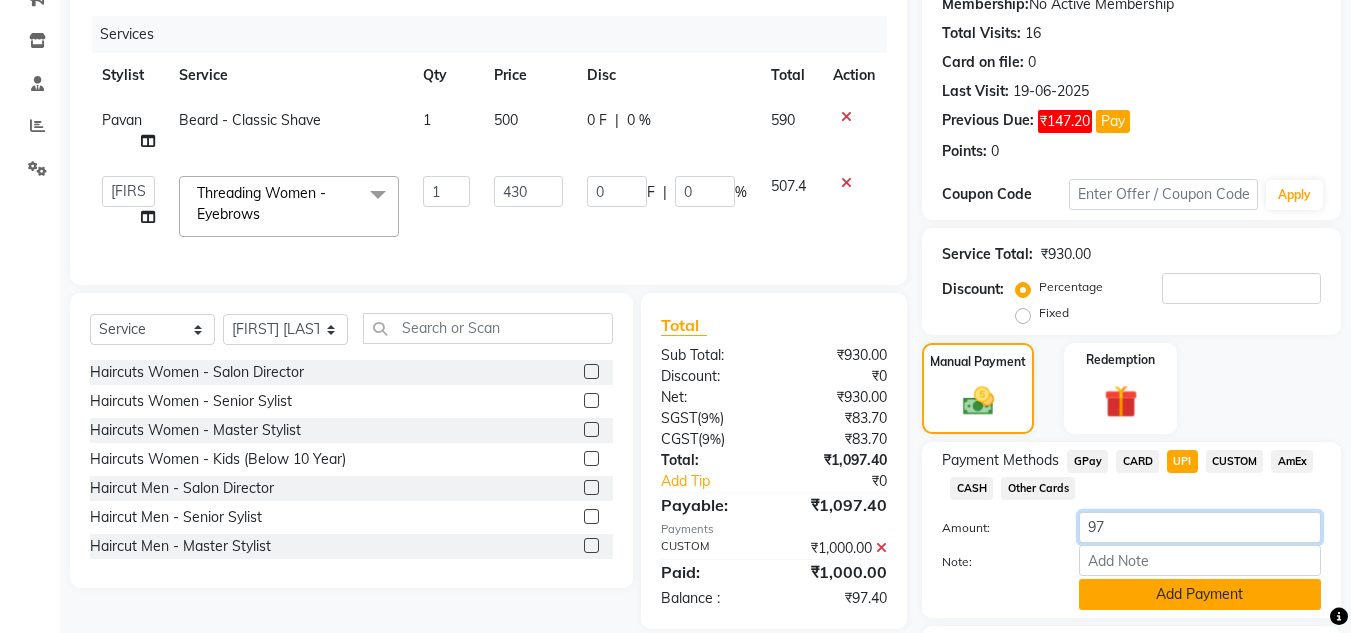 type on "97" 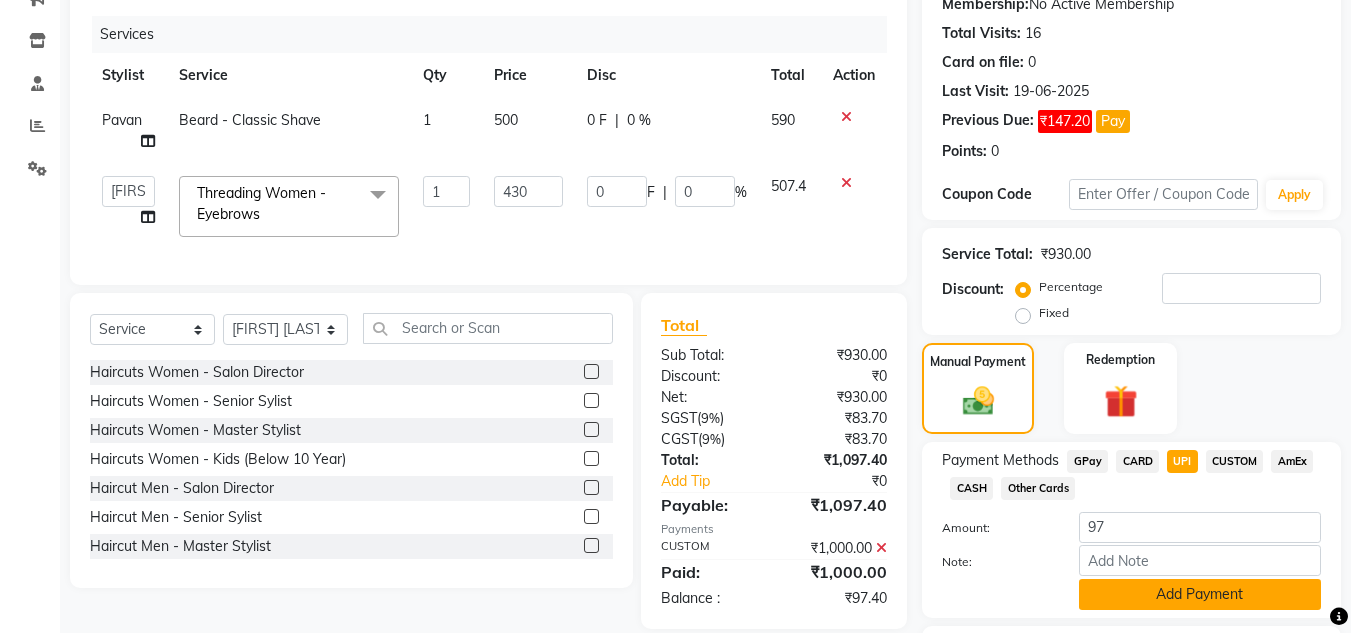 click on "Add Payment" 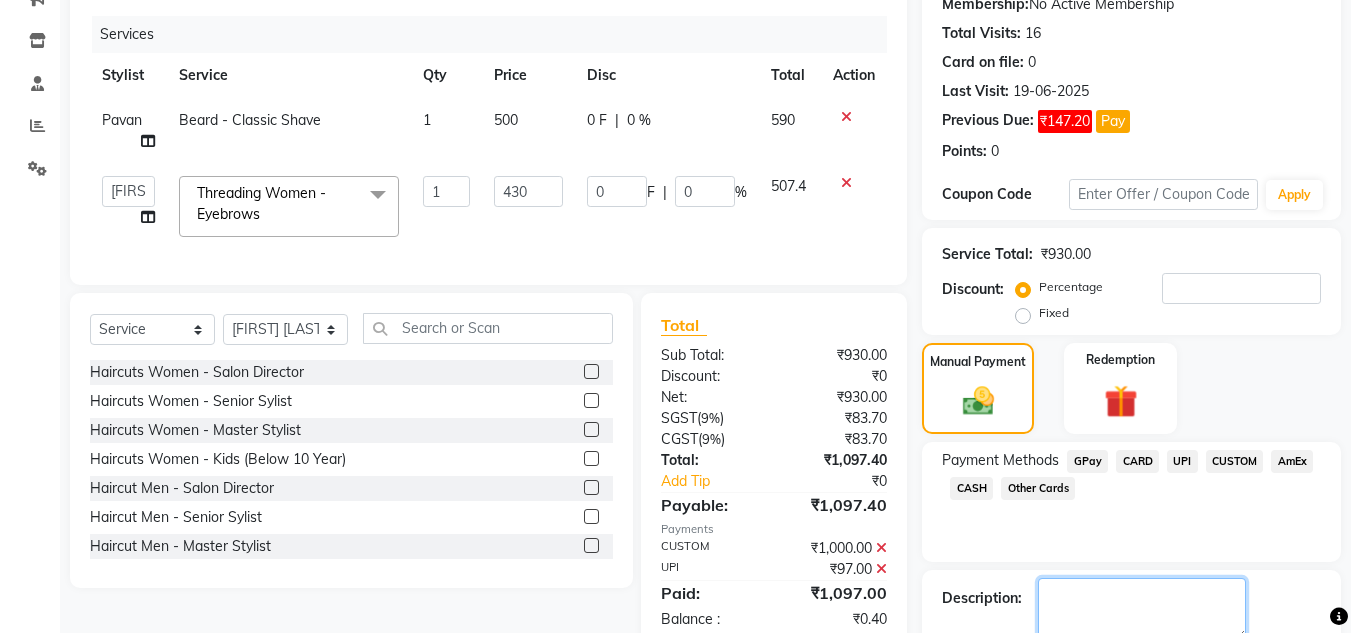 click 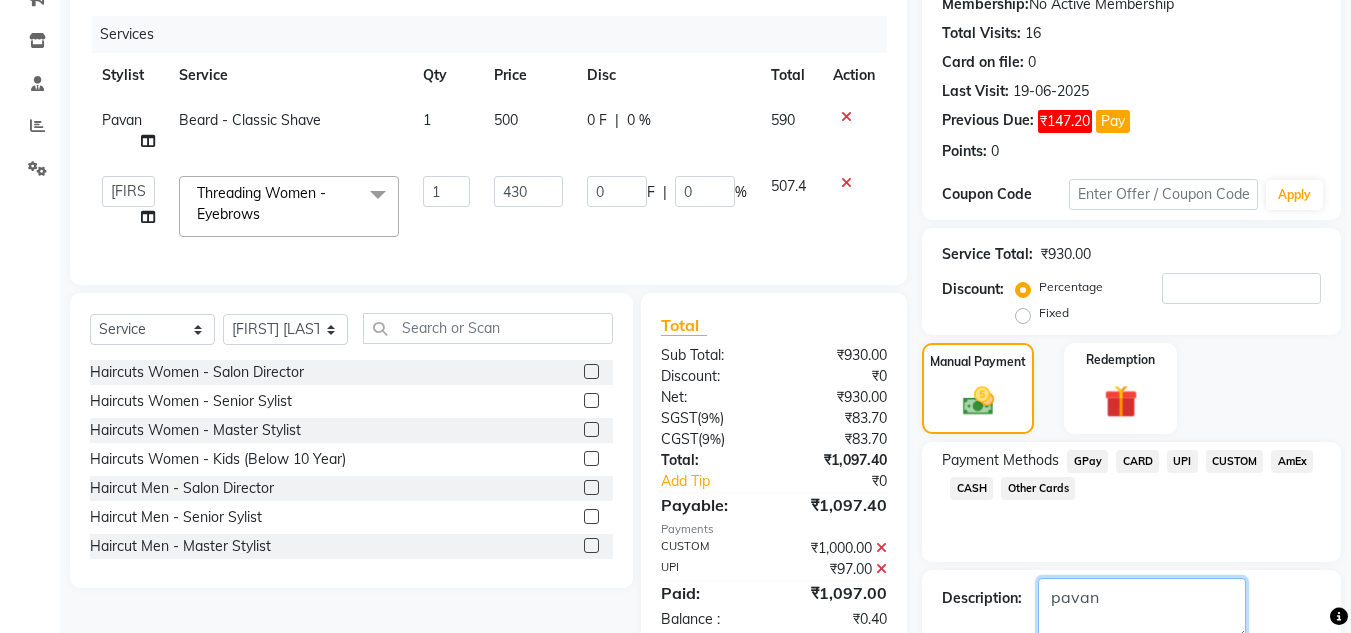 scroll, scrollTop: 345, scrollLeft: 0, axis: vertical 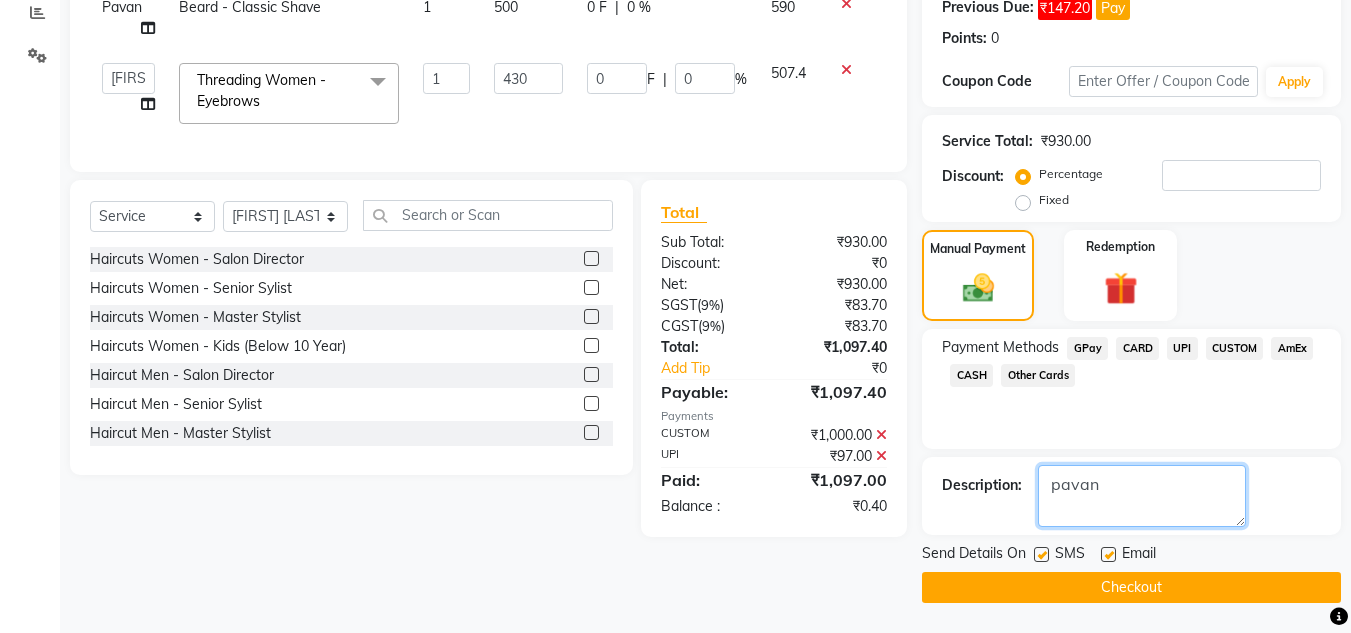 type on "pavan" 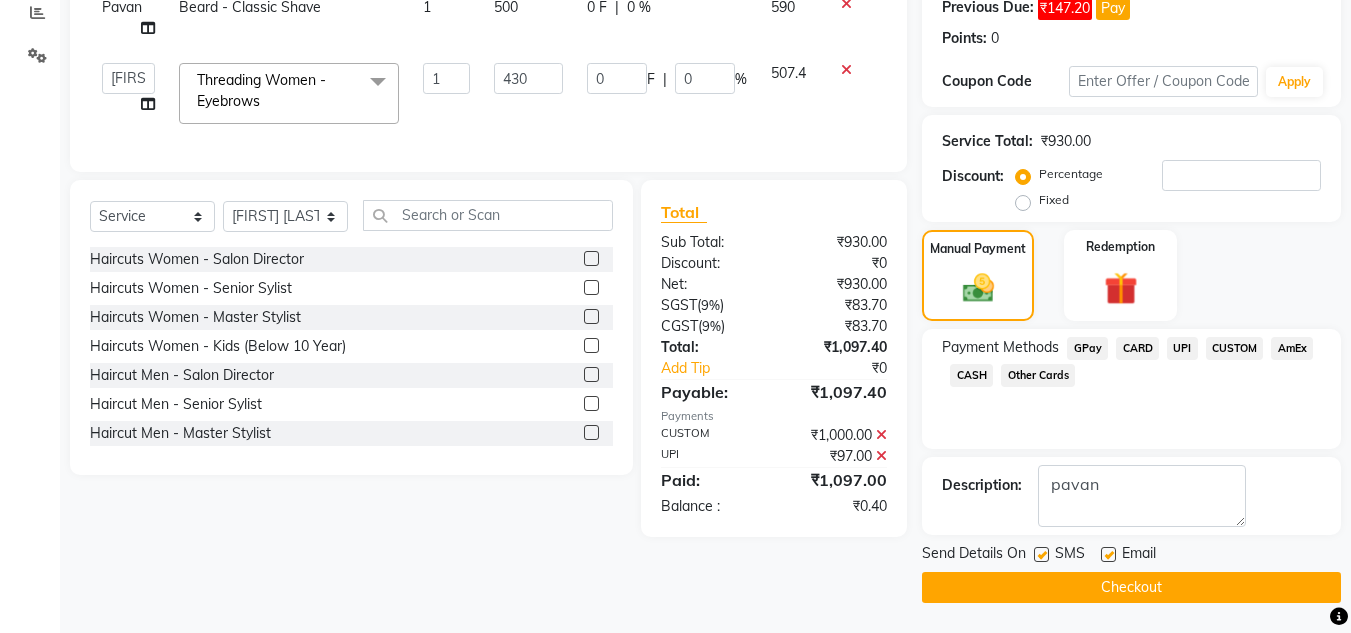 click on "Checkout" 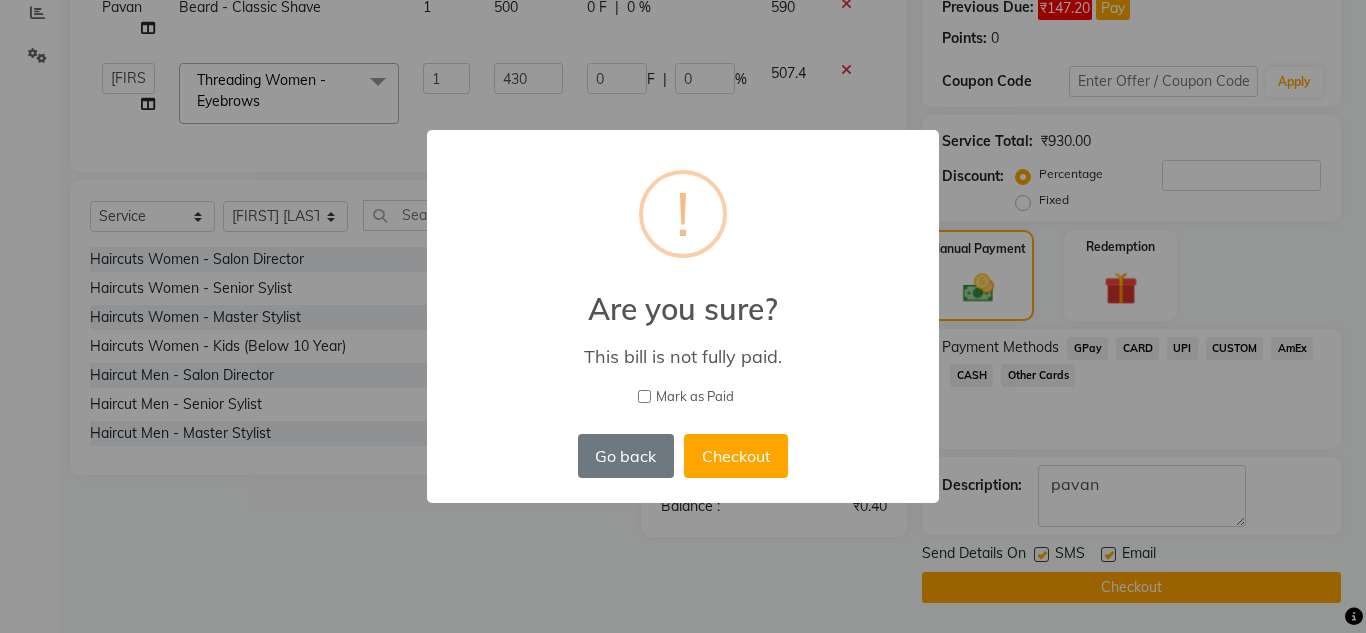 click on "Mark as Paid" at bounding box center (695, 397) 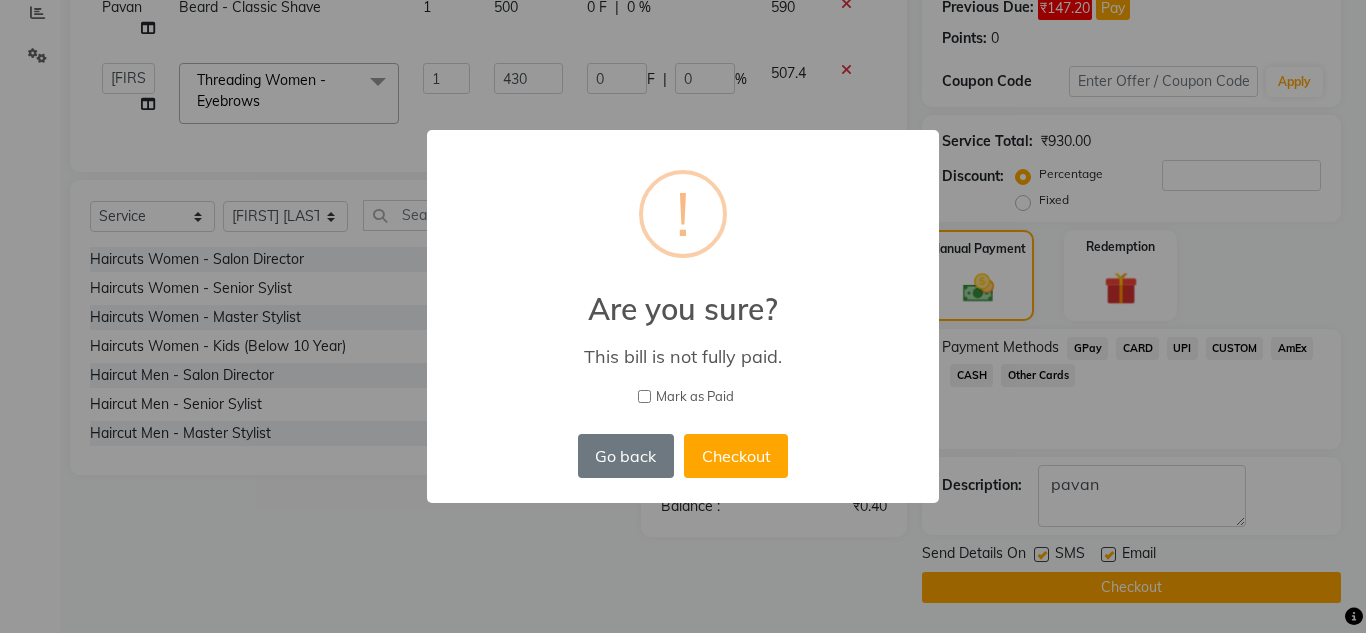 click on "Mark as Paid" at bounding box center (644, 396) 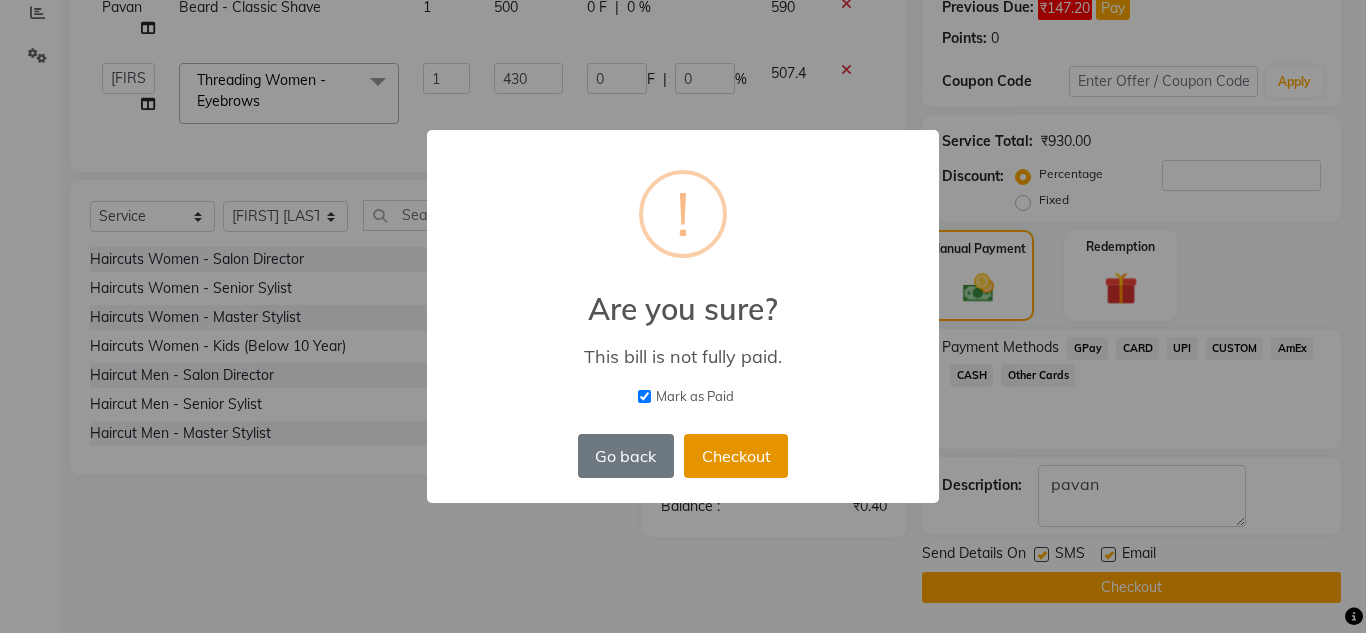 click on "Checkout" at bounding box center (736, 456) 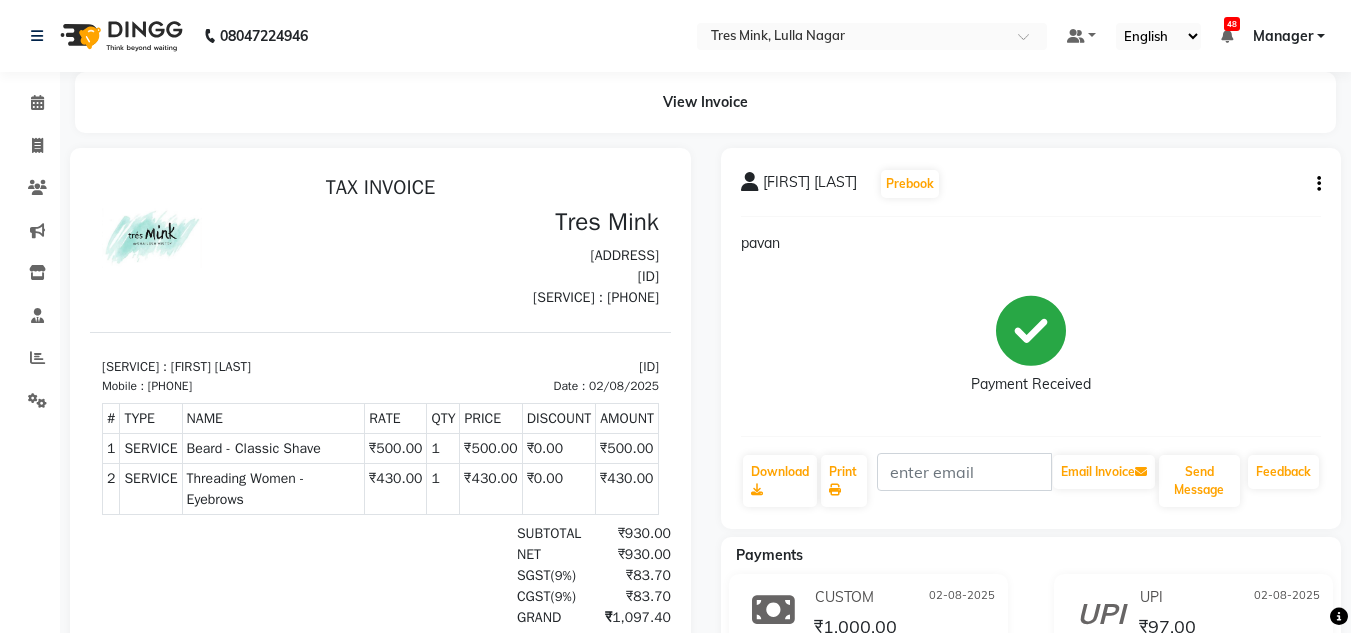 scroll, scrollTop: 168, scrollLeft: 0, axis: vertical 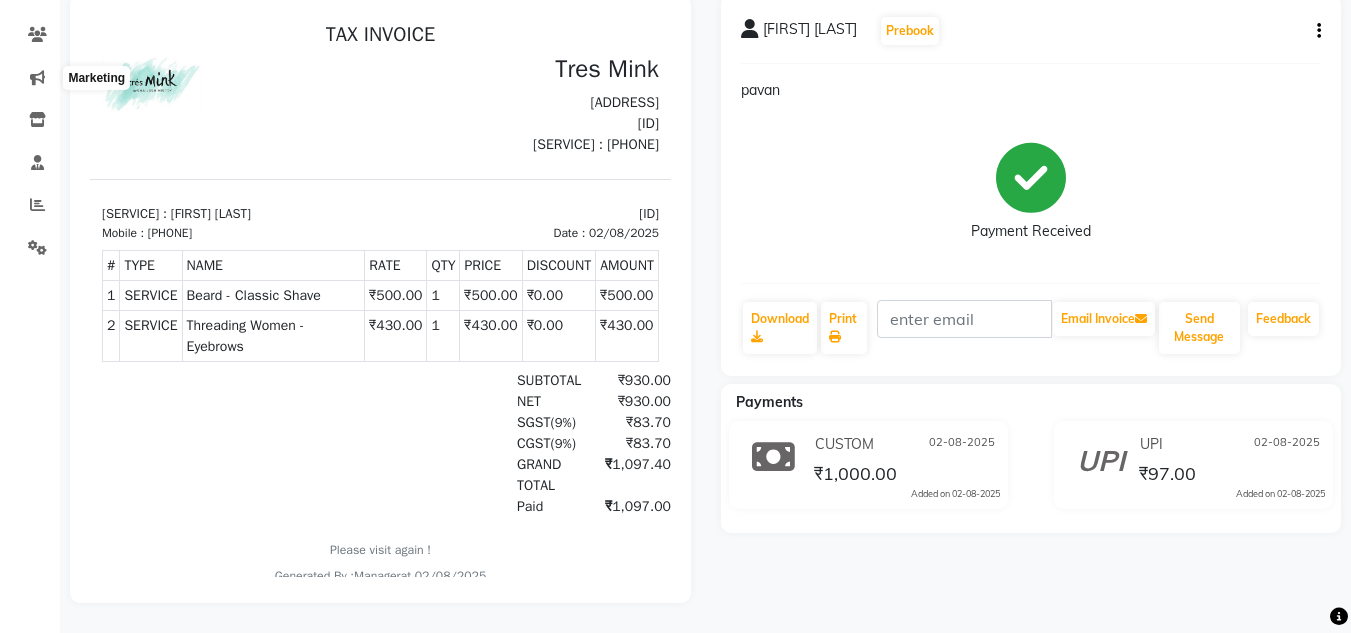 click 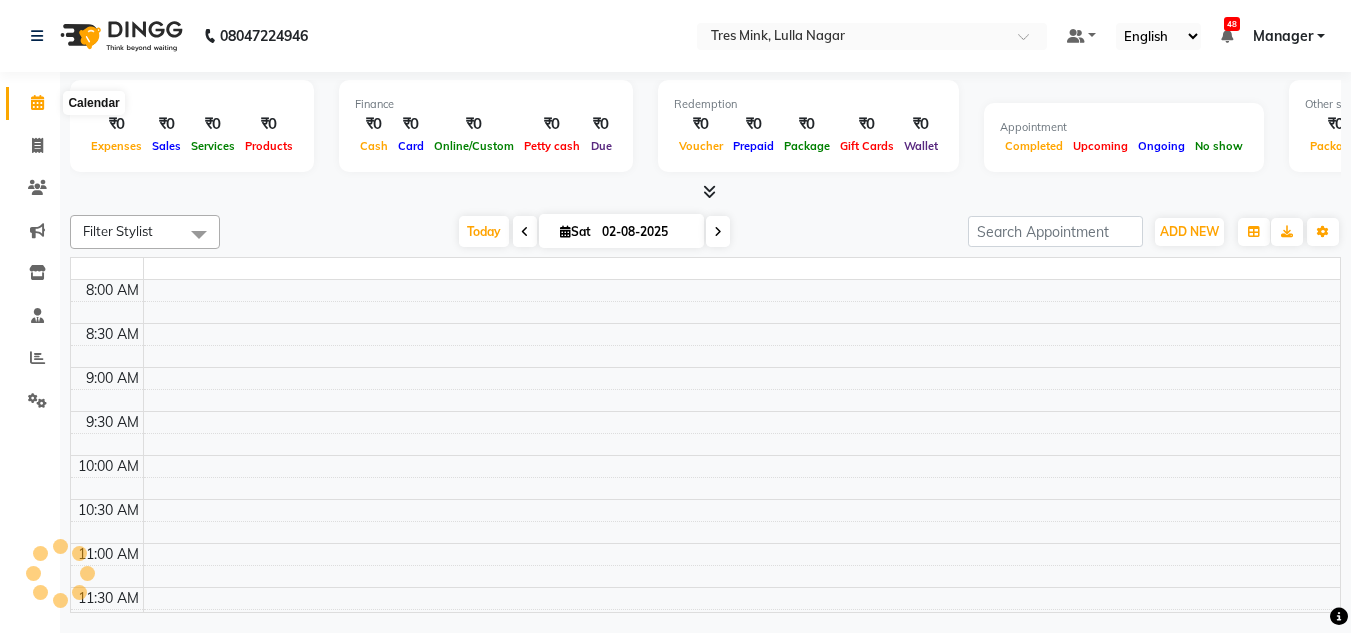 scroll, scrollTop: 0, scrollLeft: 0, axis: both 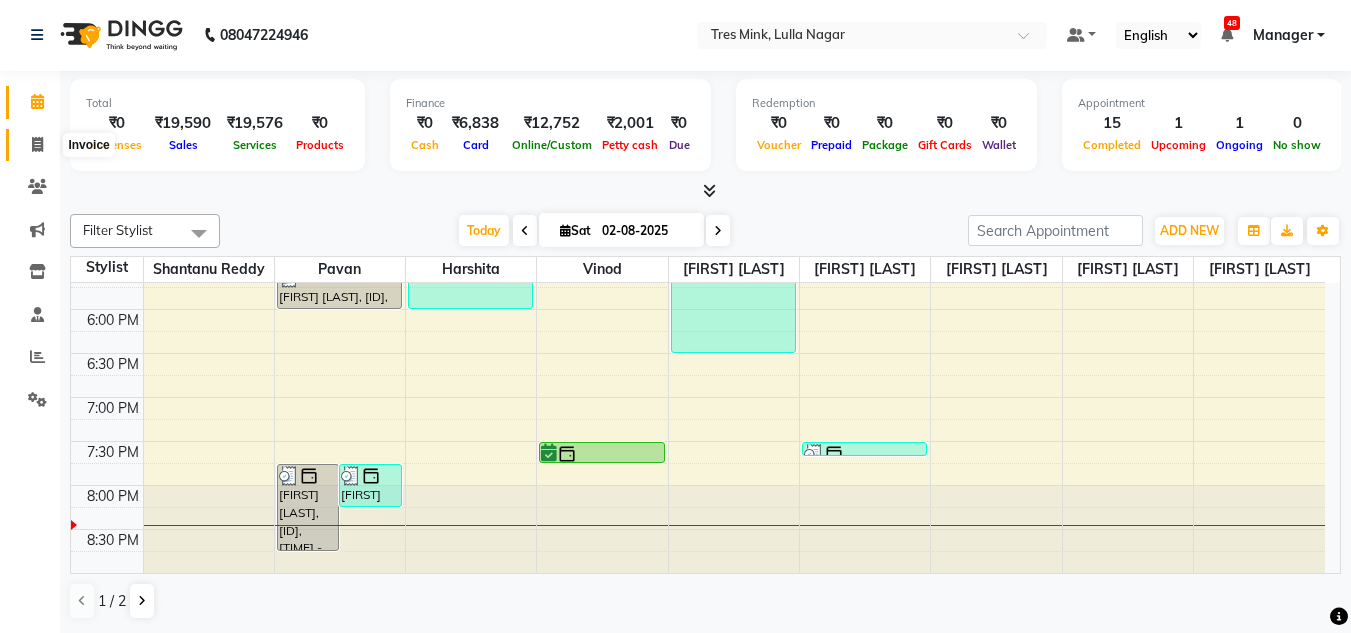 click 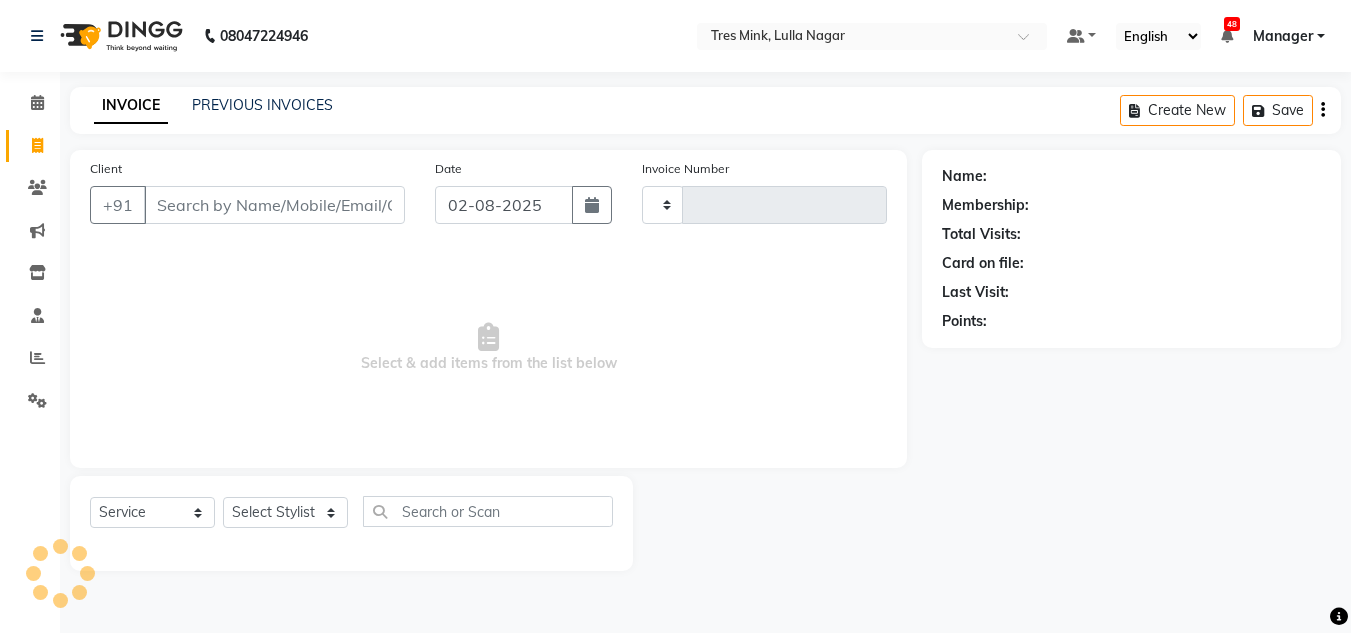 type on "0860" 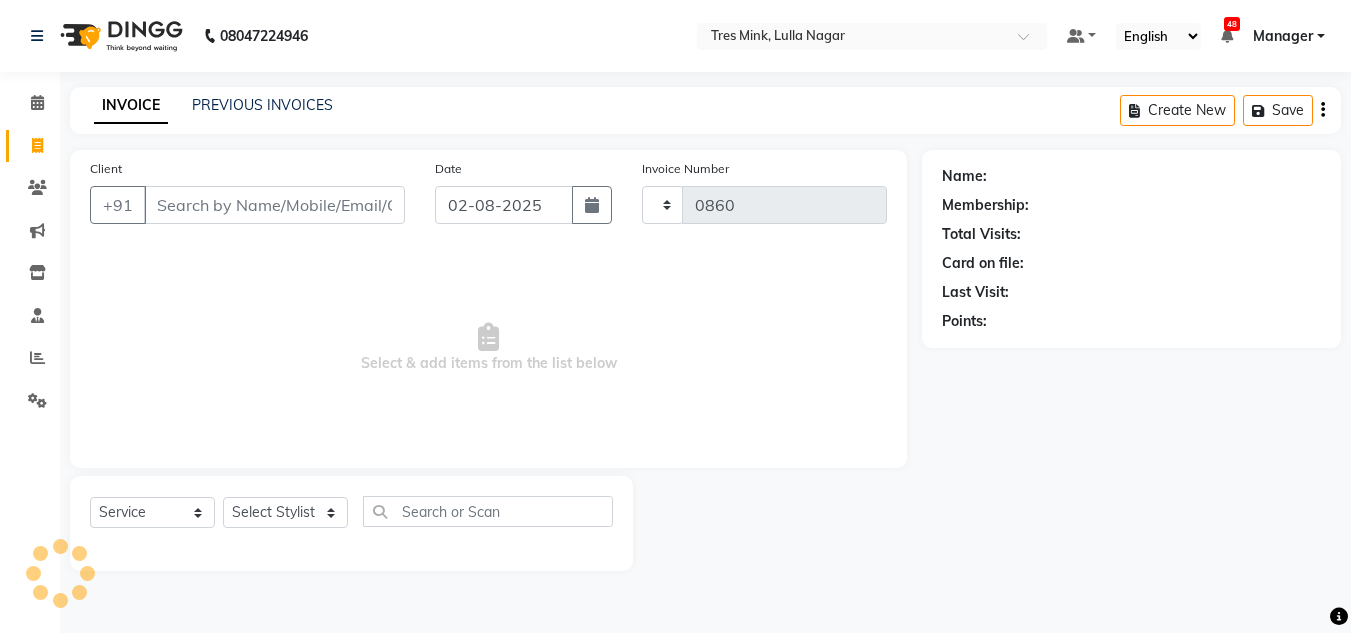 select on "8052" 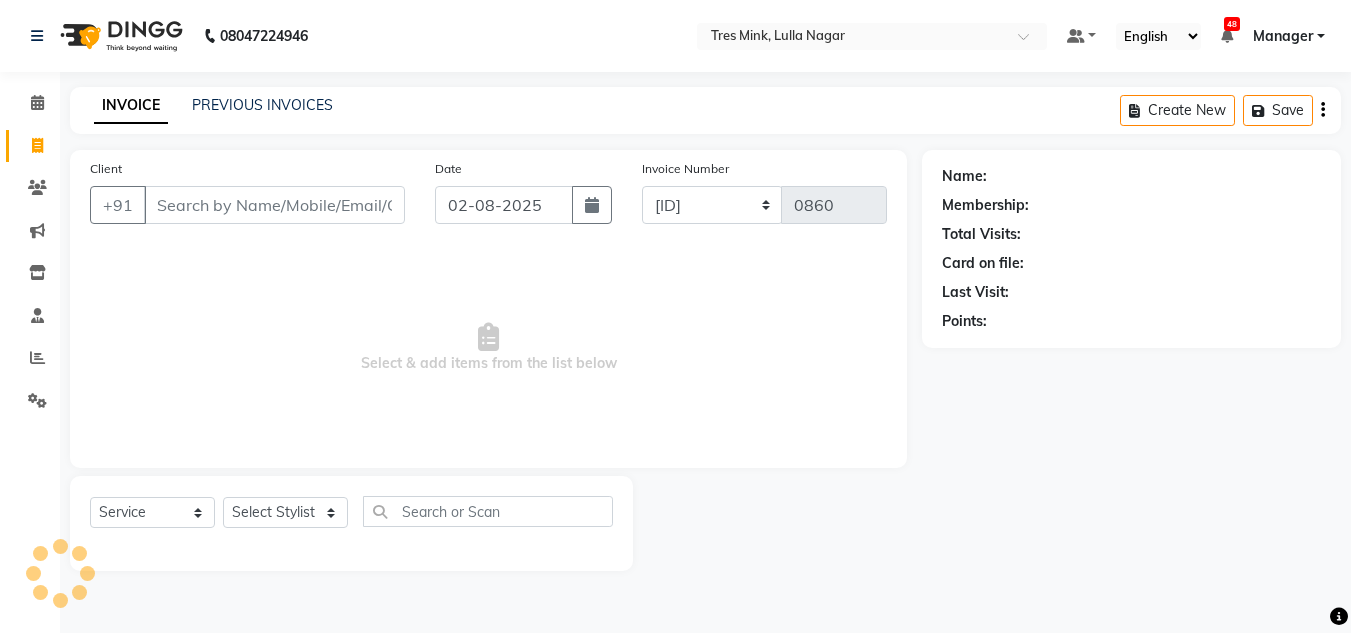 scroll, scrollTop: 0, scrollLeft: 0, axis: both 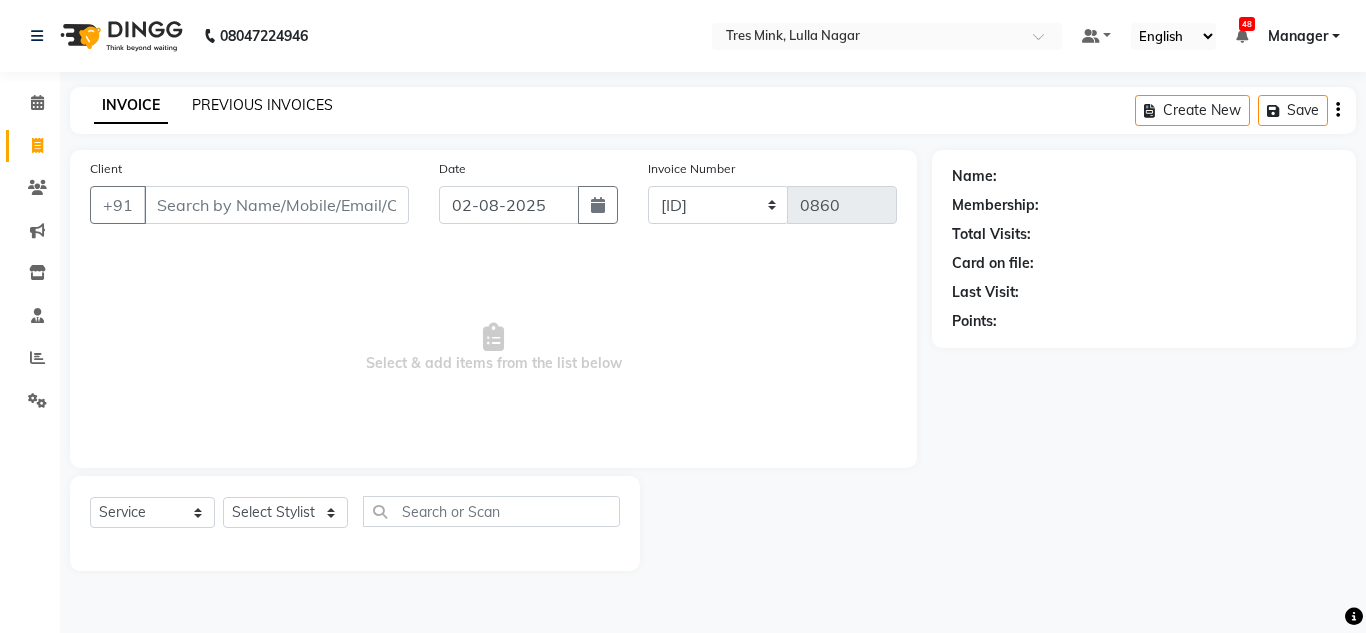 click on "PREVIOUS INVOICES" 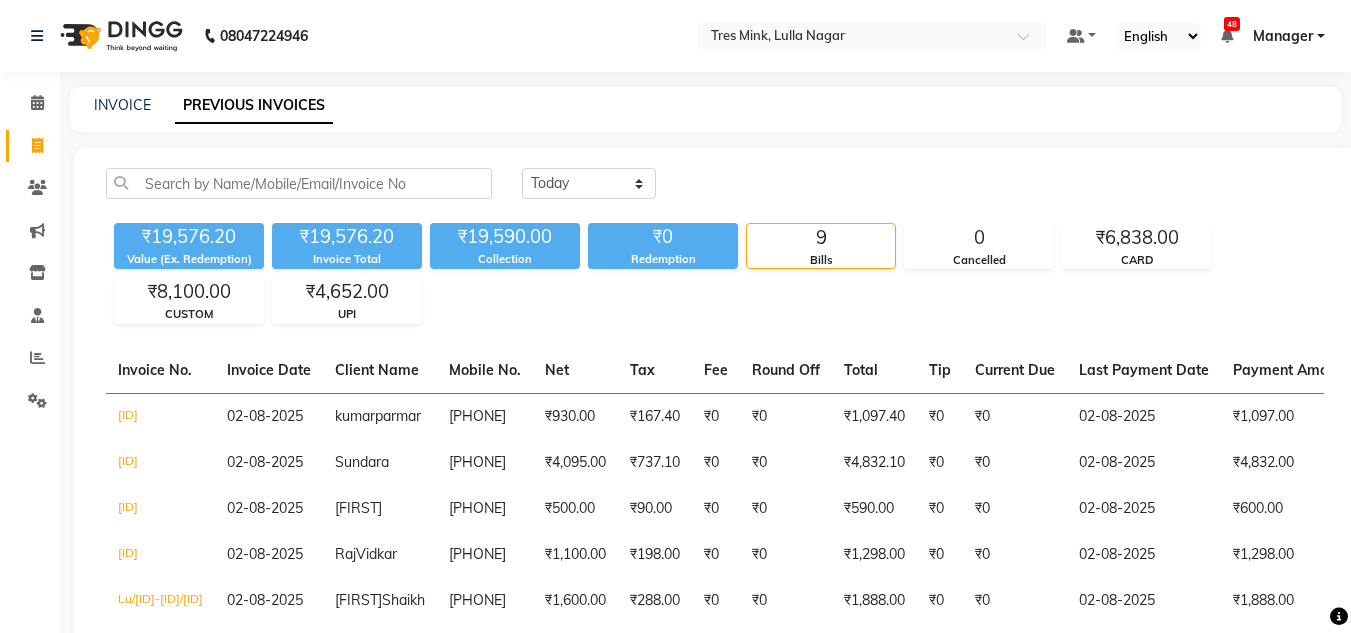 scroll, scrollTop: 379, scrollLeft: 0, axis: vertical 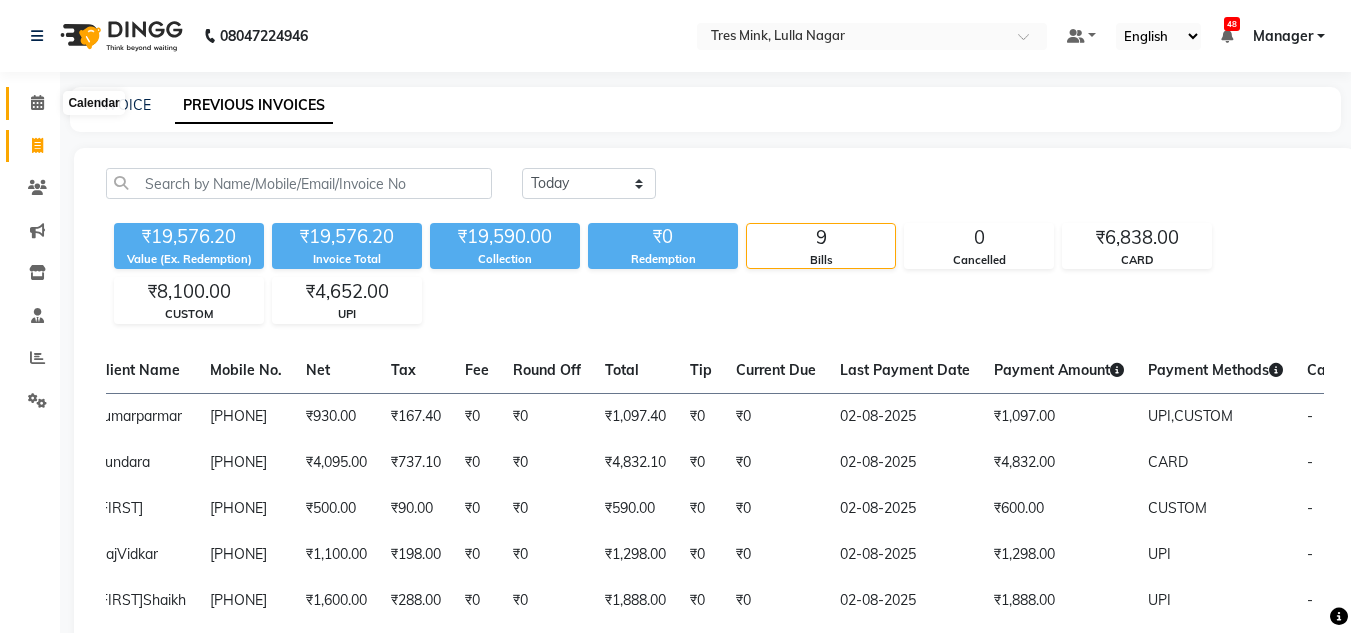 click 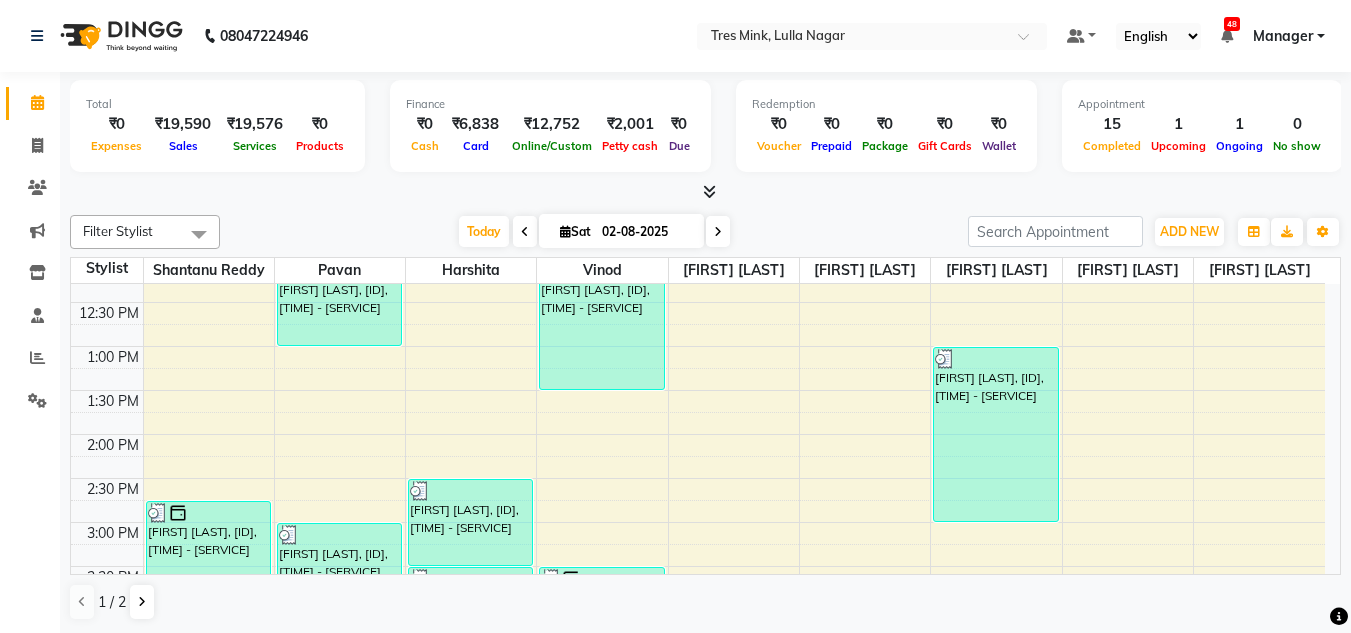 scroll, scrollTop: 253, scrollLeft: 0, axis: vertical 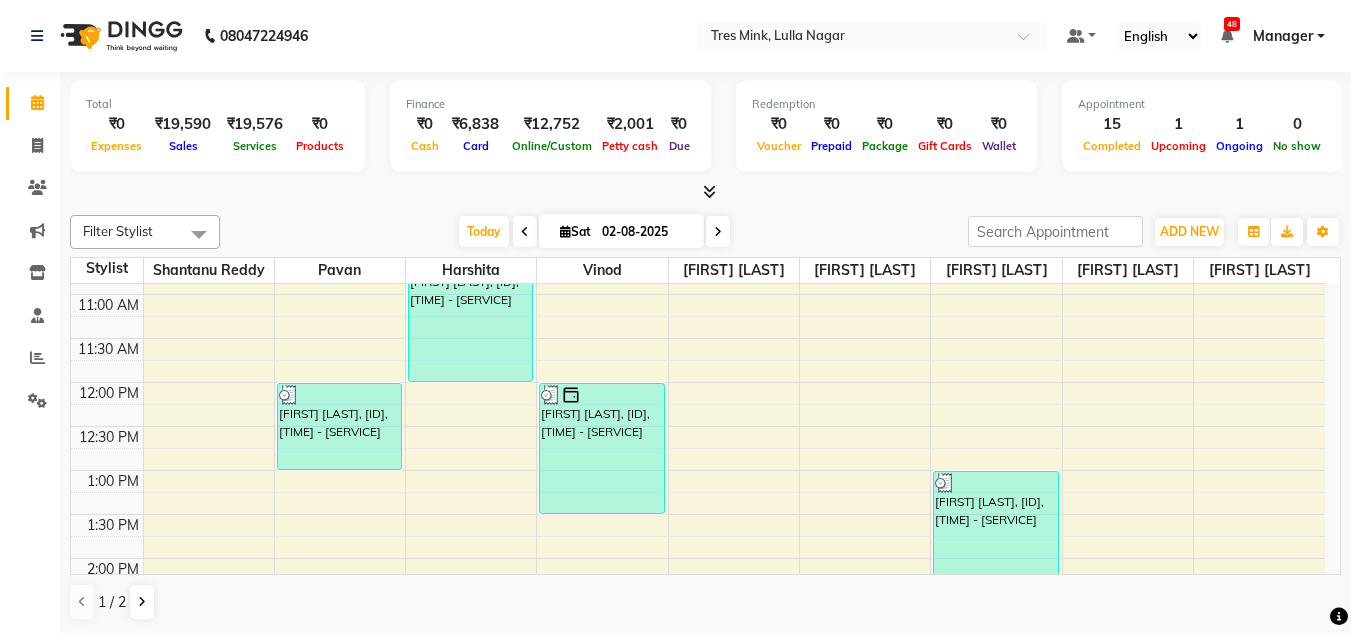 click at bounding box center (718, 231) 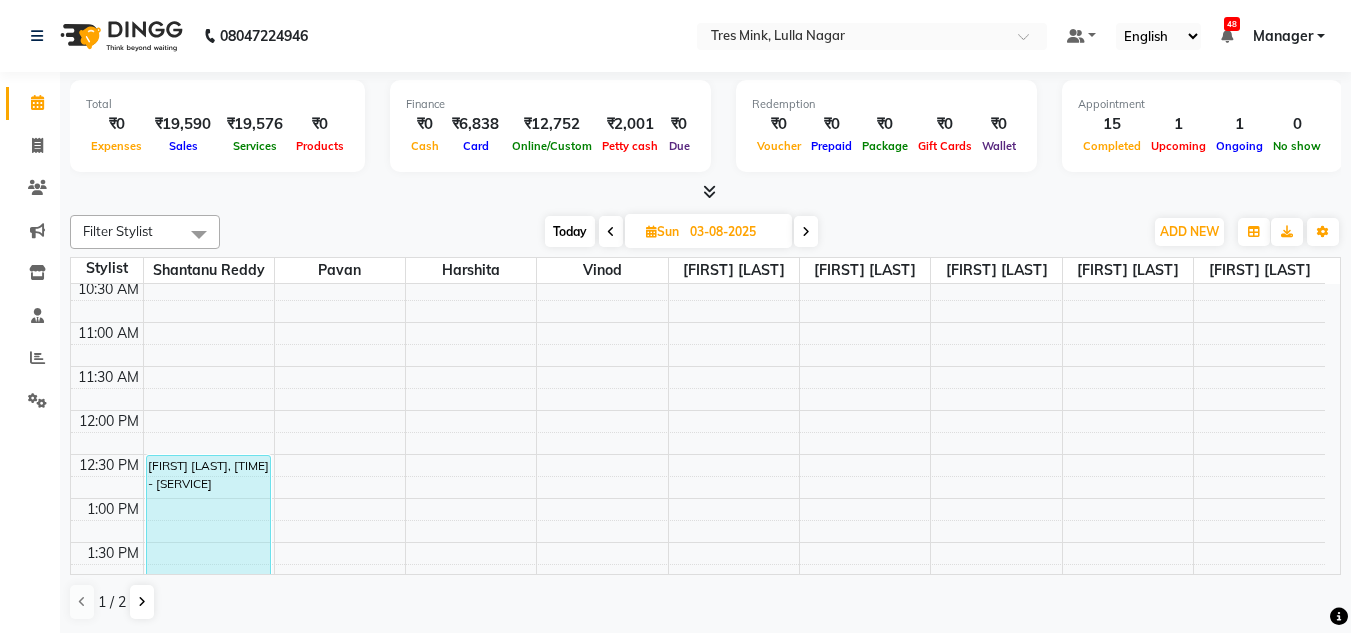 scroll, scrollTop: 153, scrollLeft: 0, axis: vertical 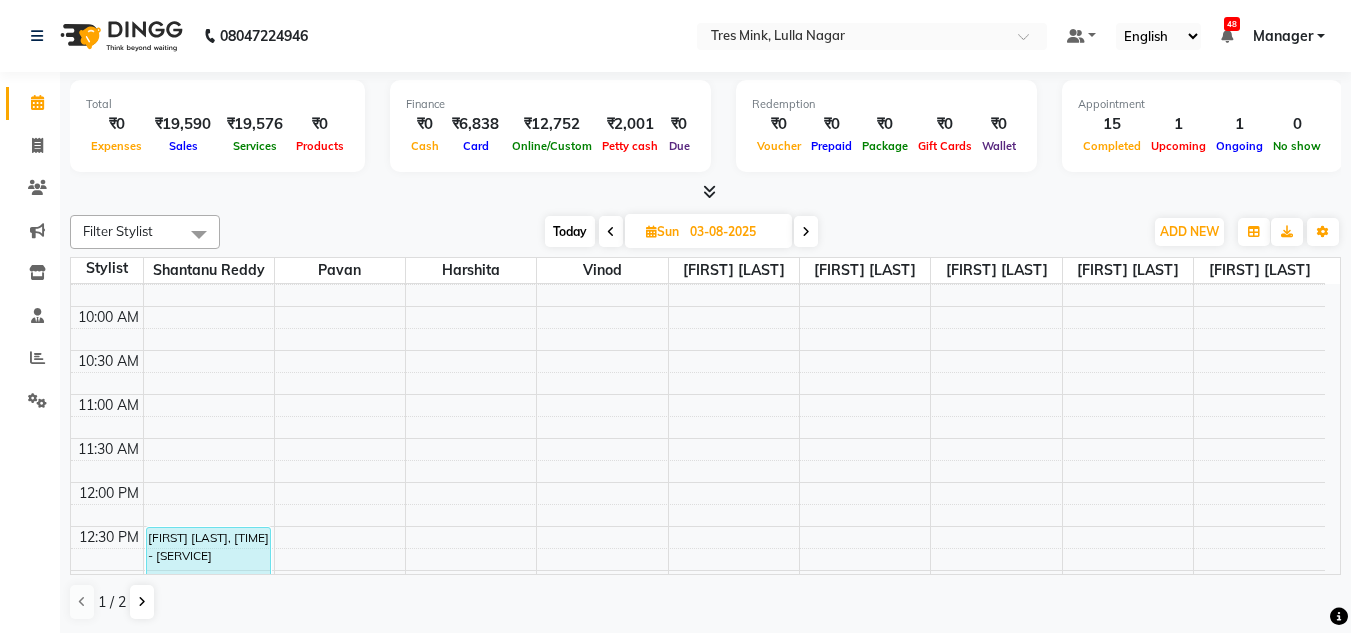 click at bounding box center [806, 231] 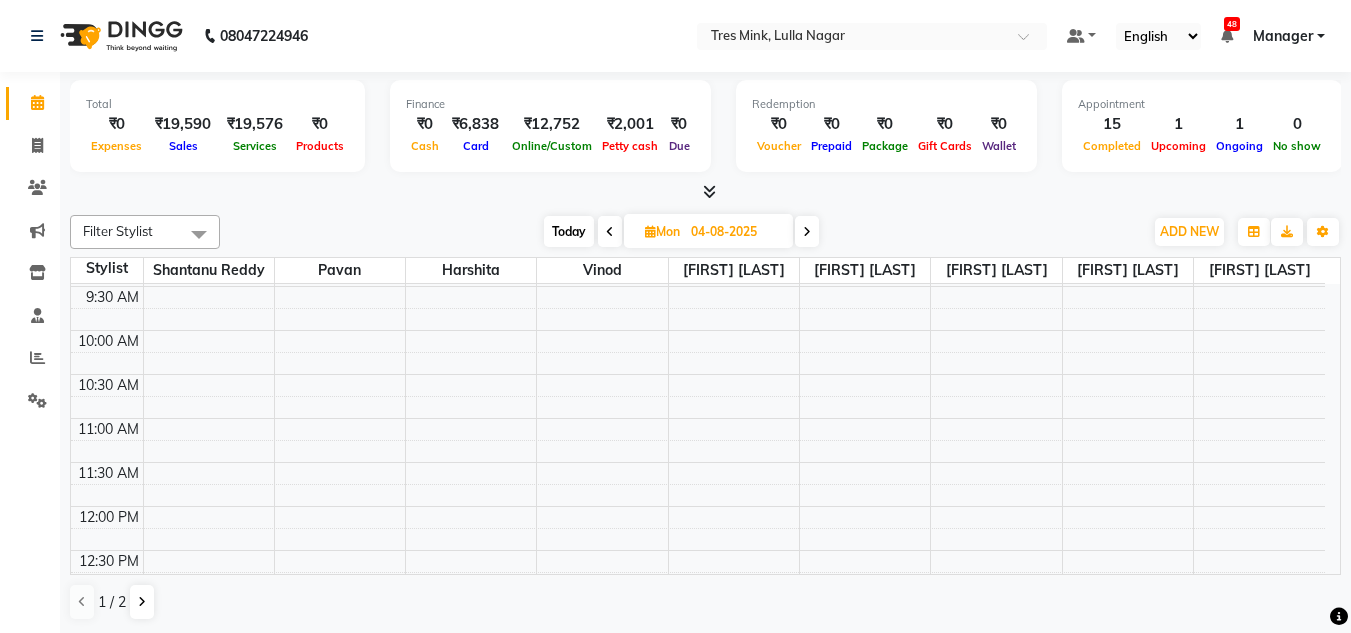 scroll, scrollTop: 0, scrollLeft: 0, axis: both 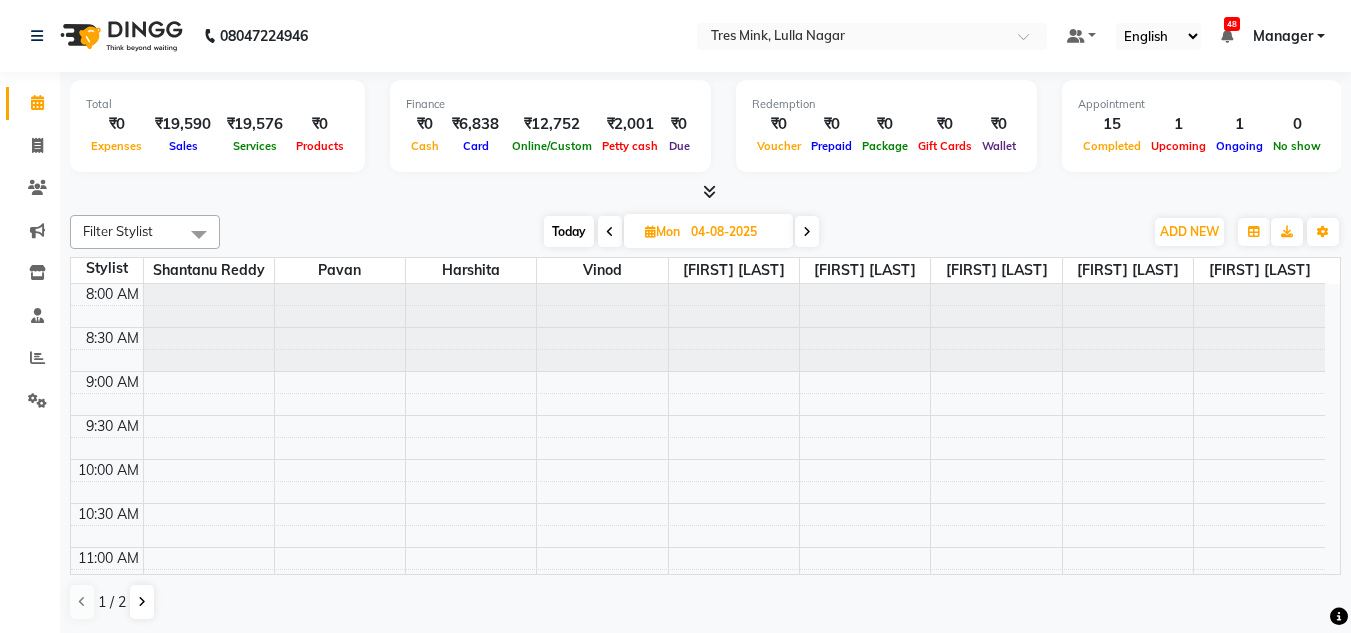 click at bounding box center (807, 232) 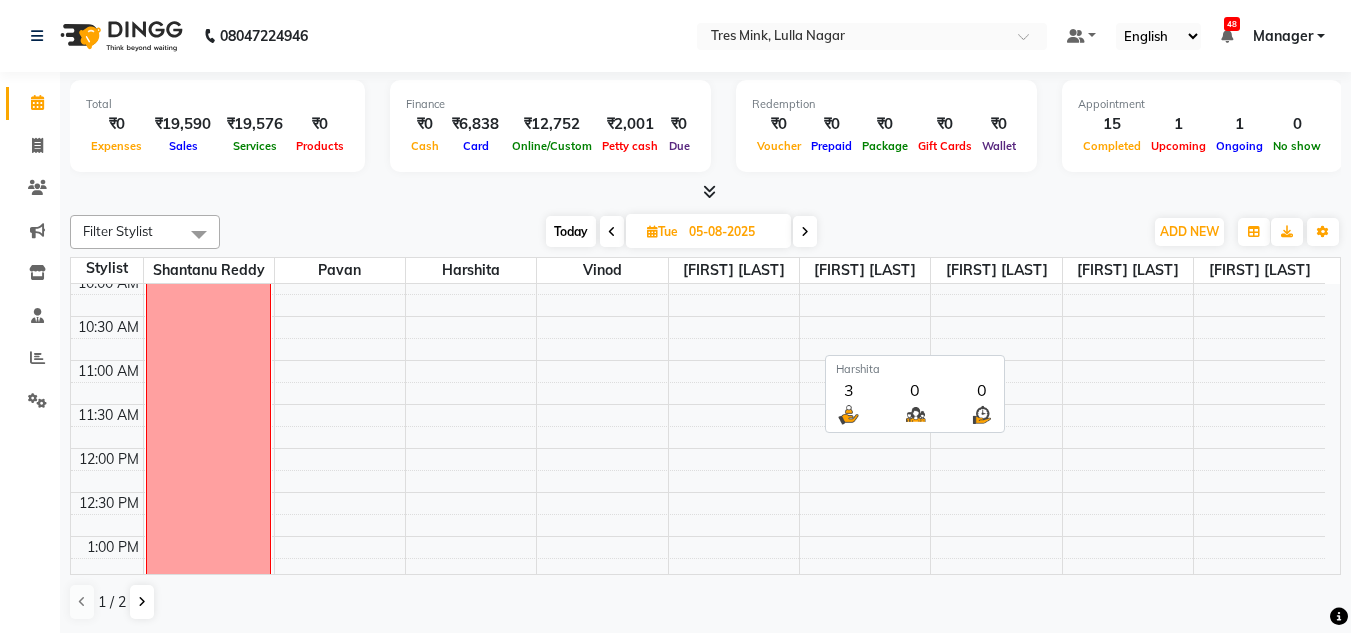scroll, scrollTop: 153, scrollLeft: 0, axis: vertical 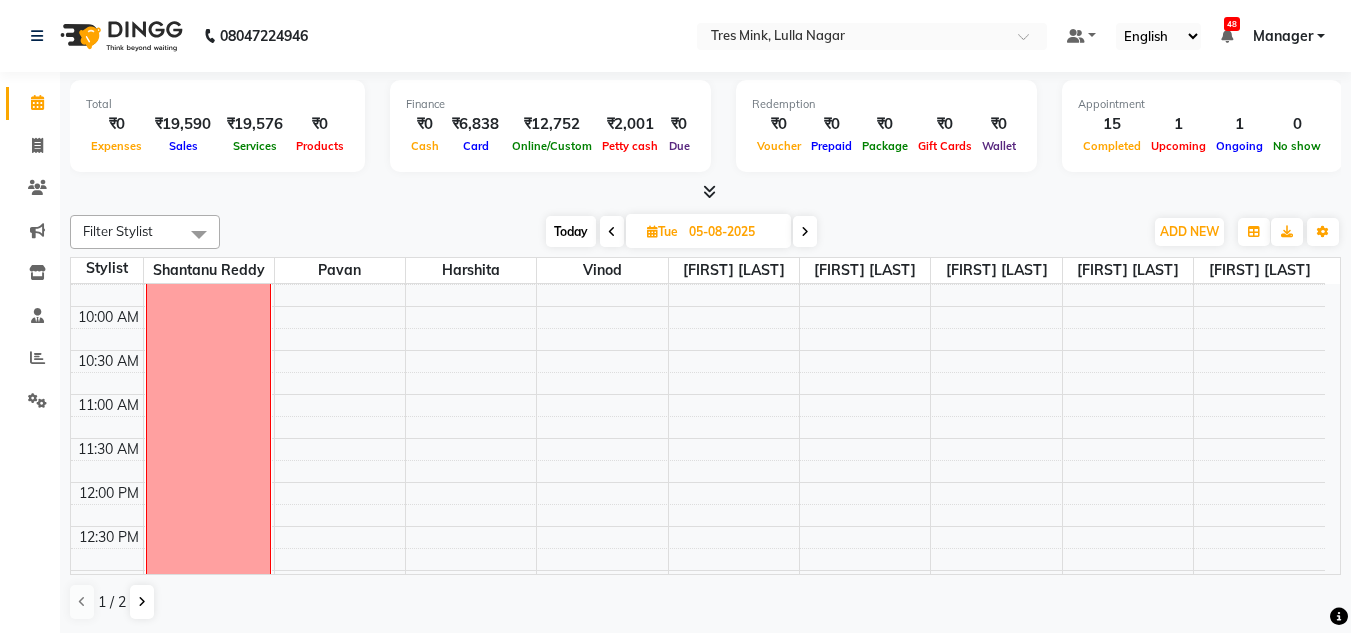 click on "Today" at bounding box center [571, 231] 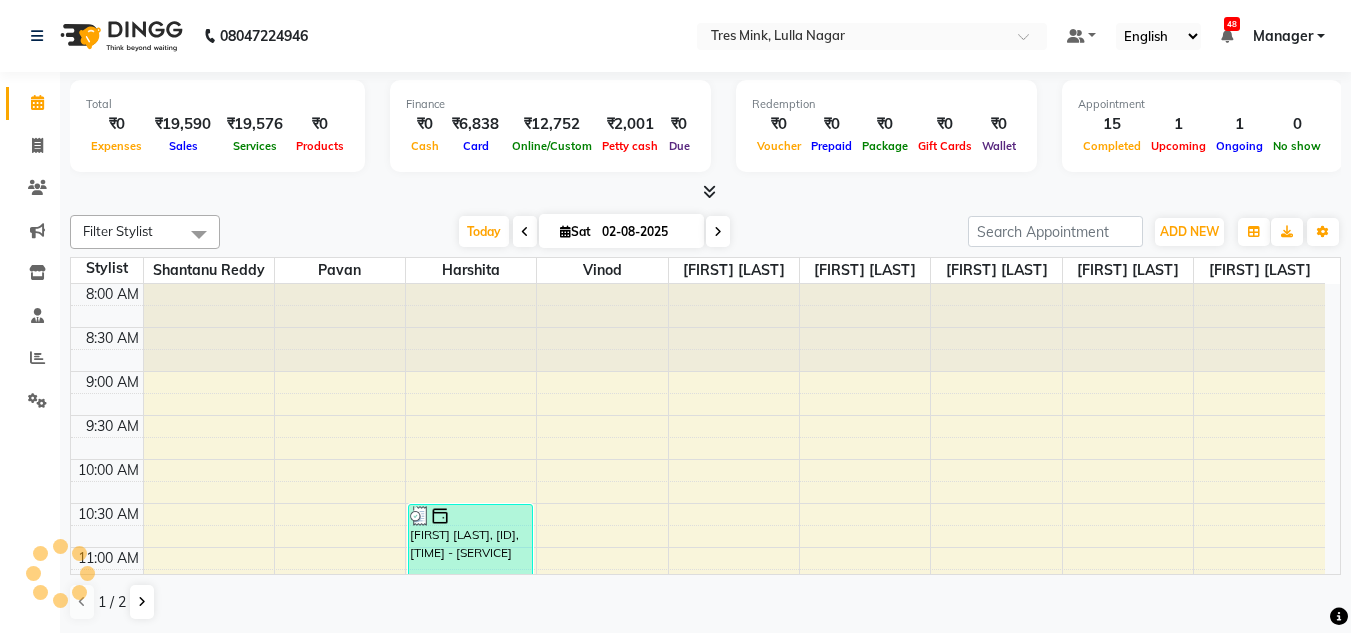 scroll, scrollTop: 853, scrollLeft: 0, axis: vertical 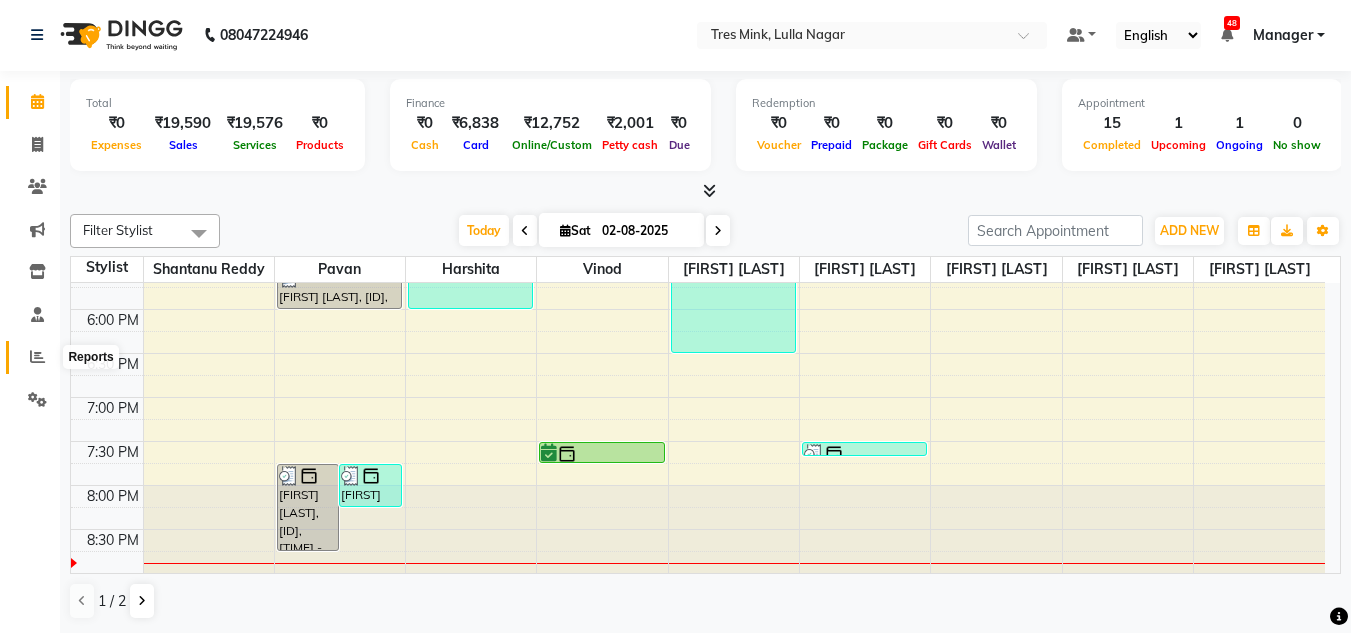 click 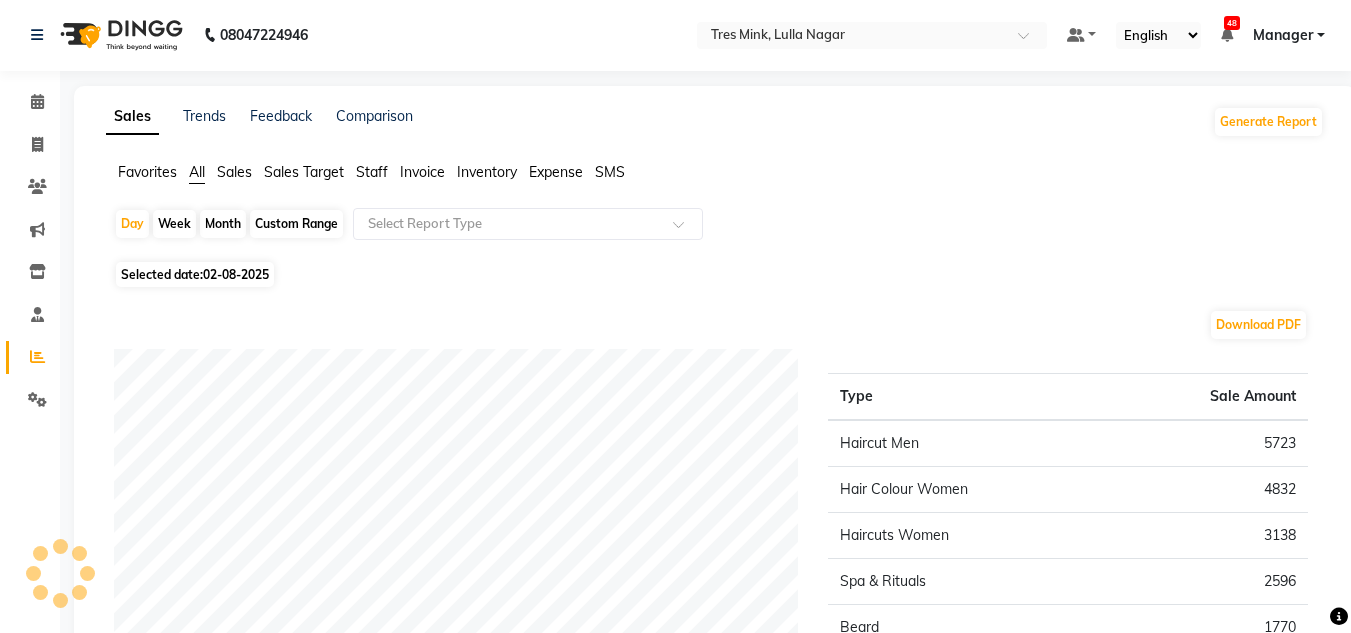 scroll, scrollTop: 0, scrollLeft: 0, axis: both 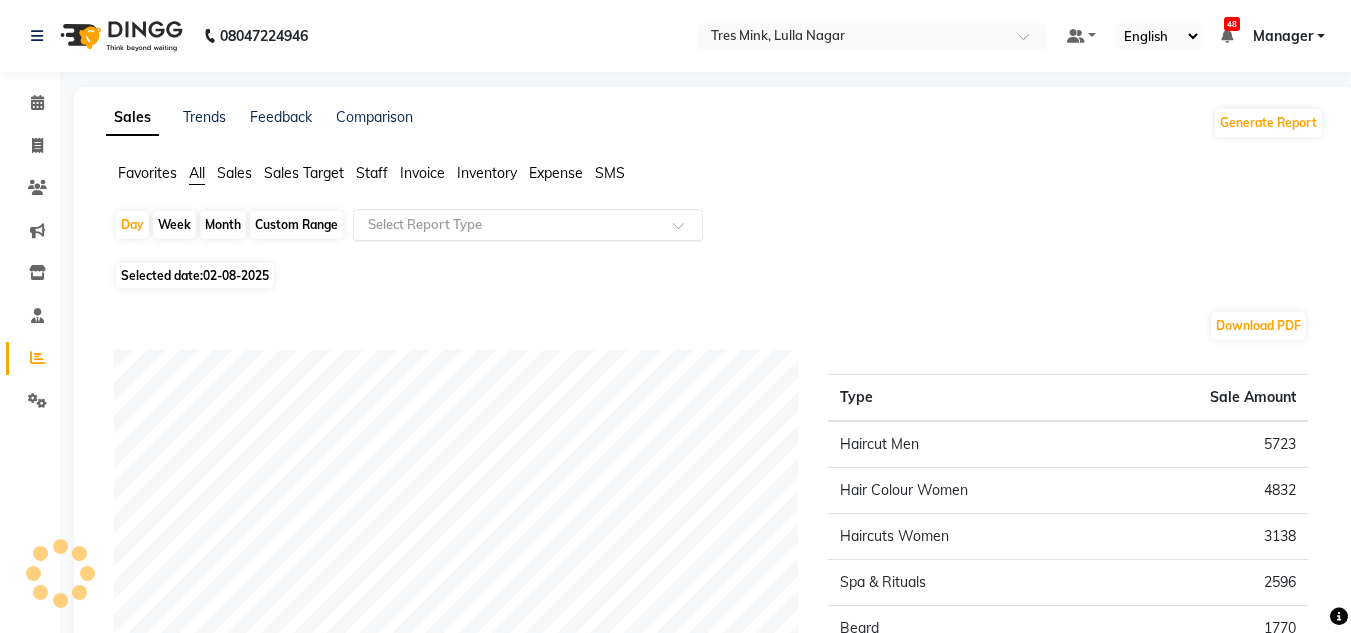 click 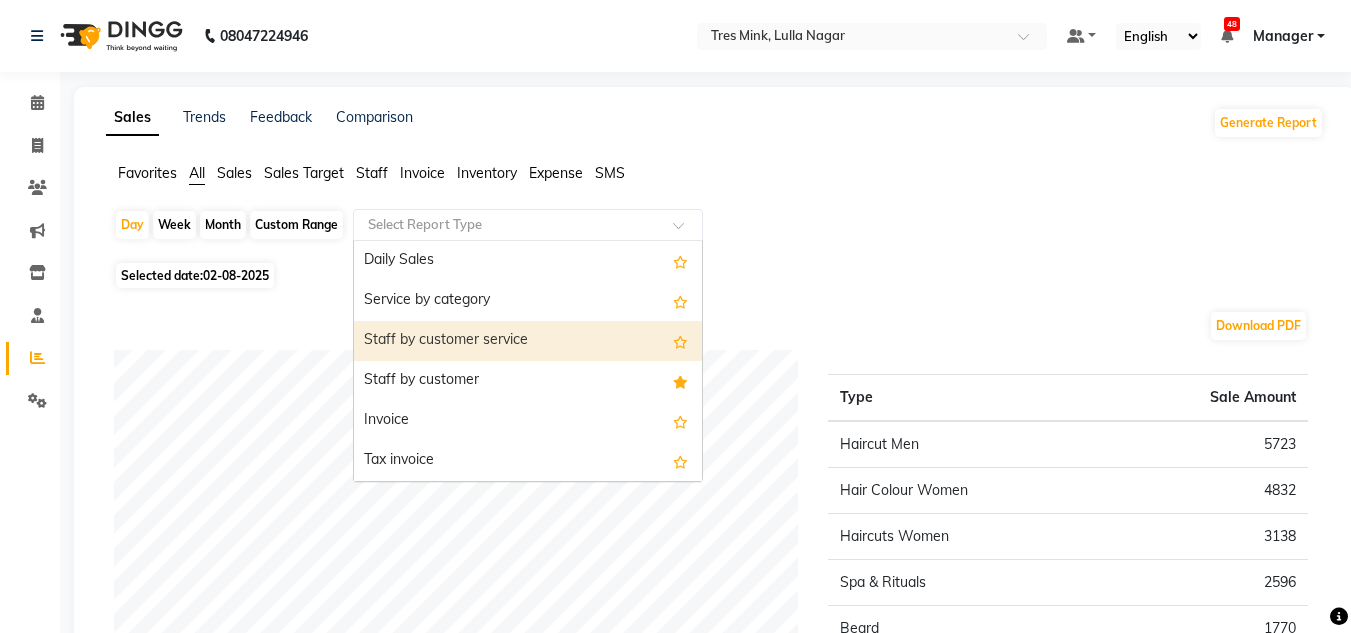 click on "Staff by customer service" at bounding box center (528, 341) 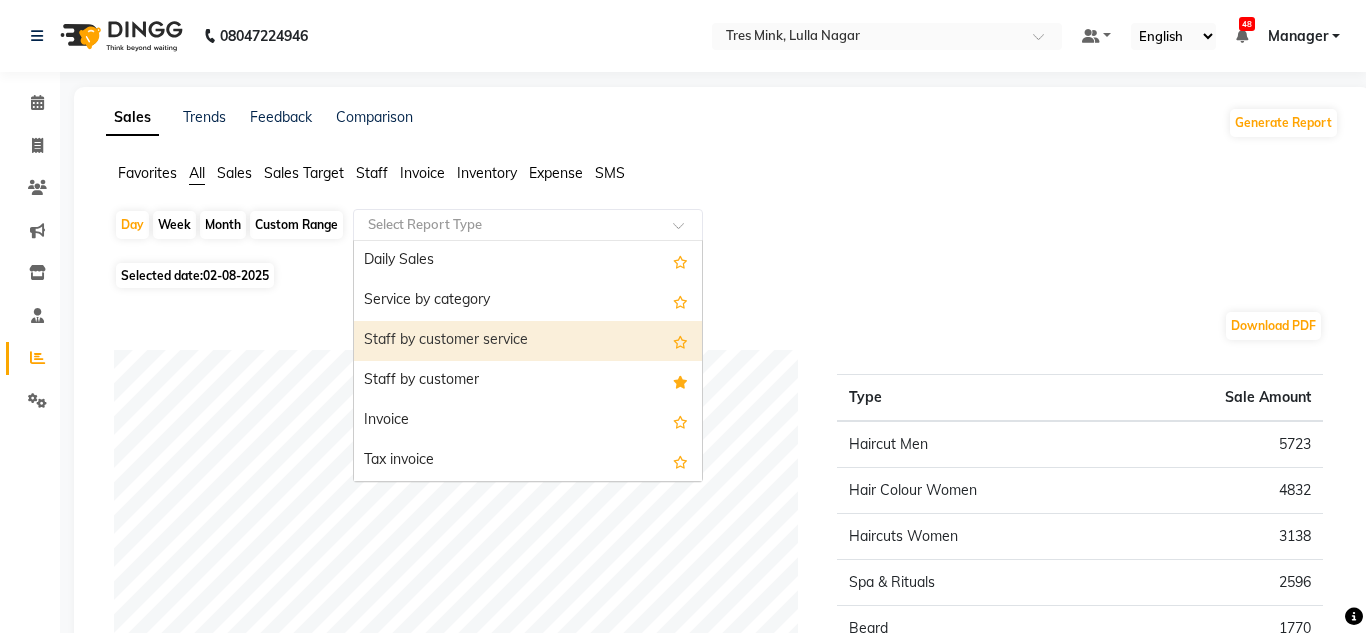 select on "filtered_report" 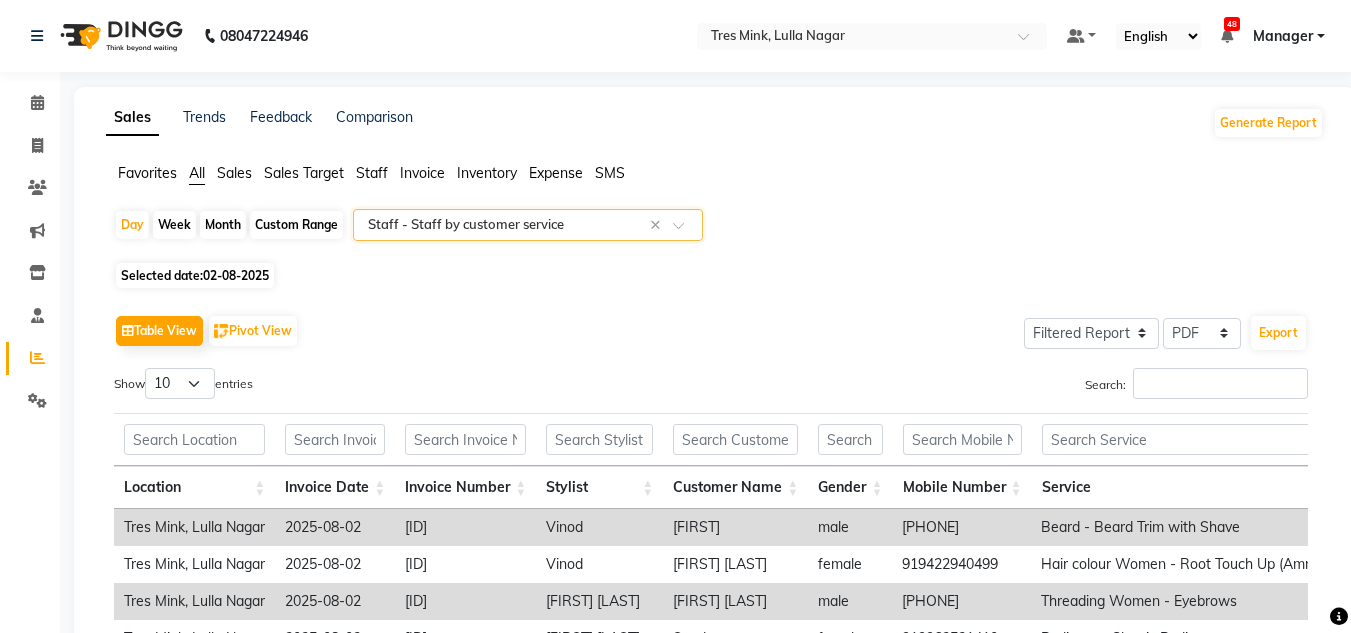 click on "Month" 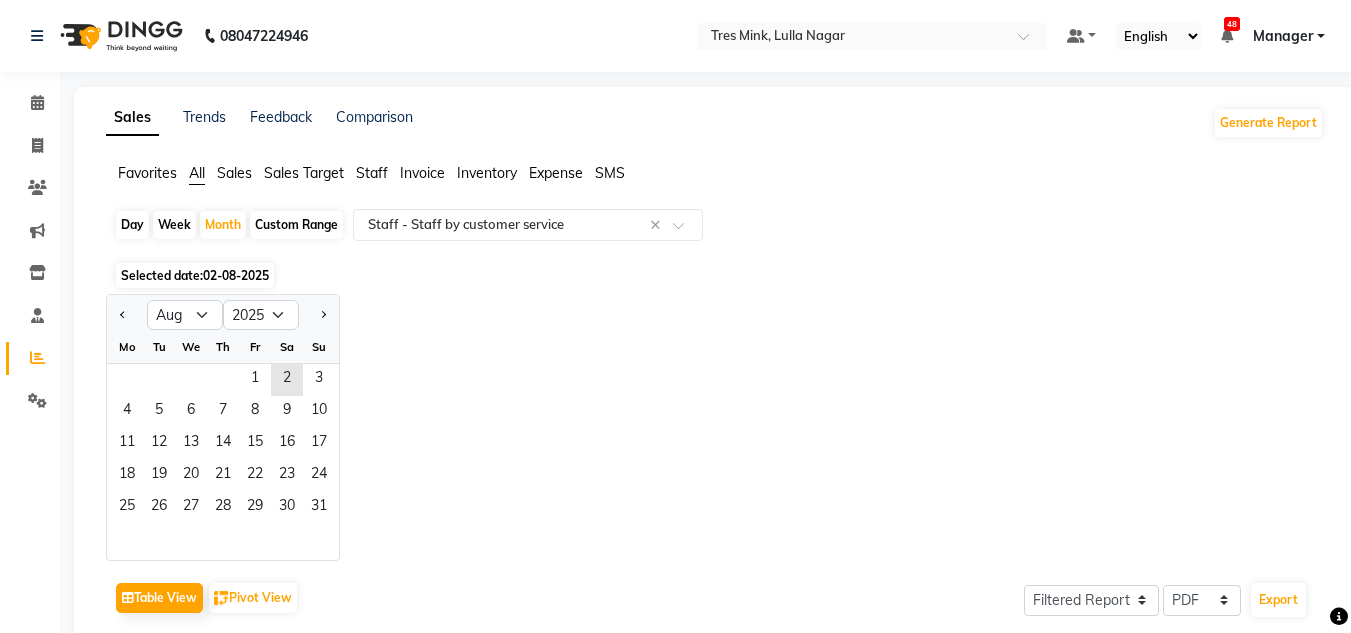 click on "Week" 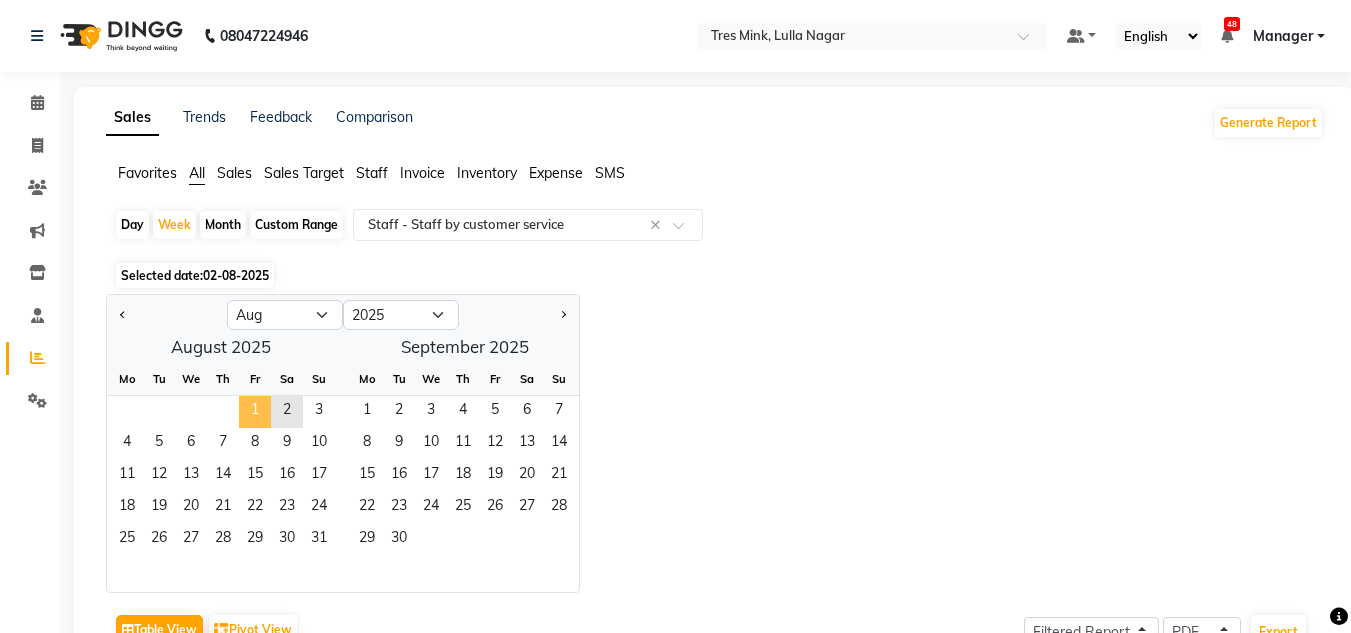 click on "1" 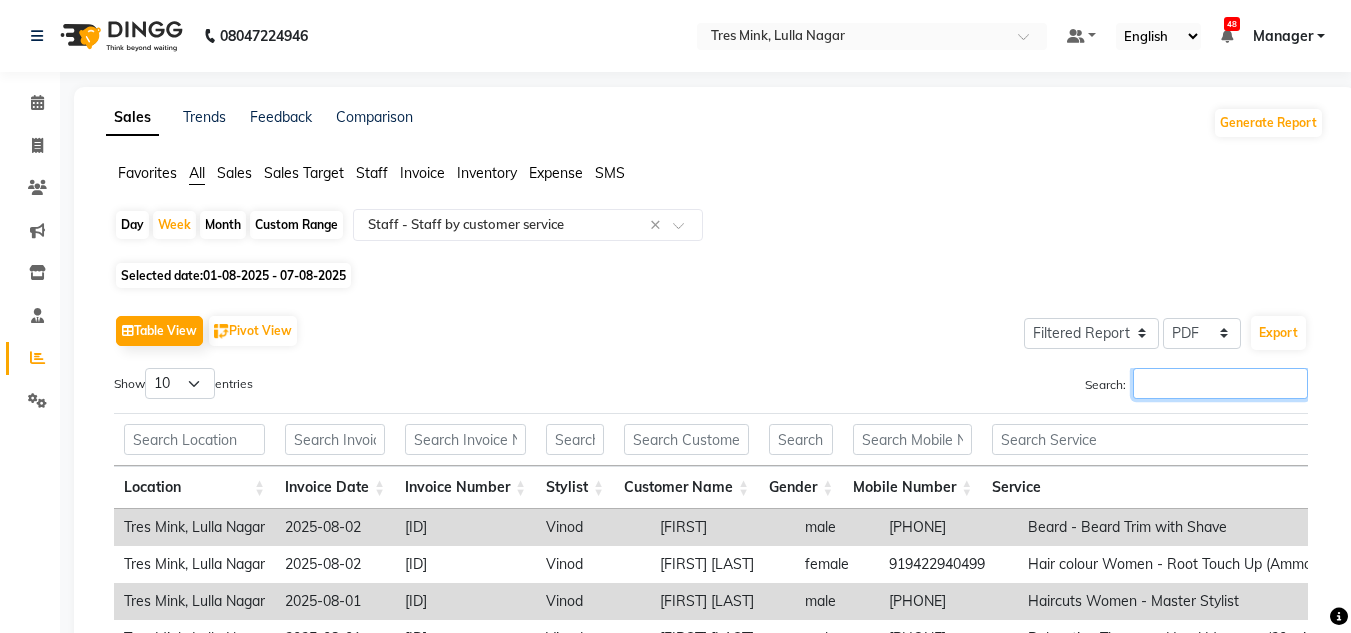click on "Search:" at bounding box center [1220, 383] 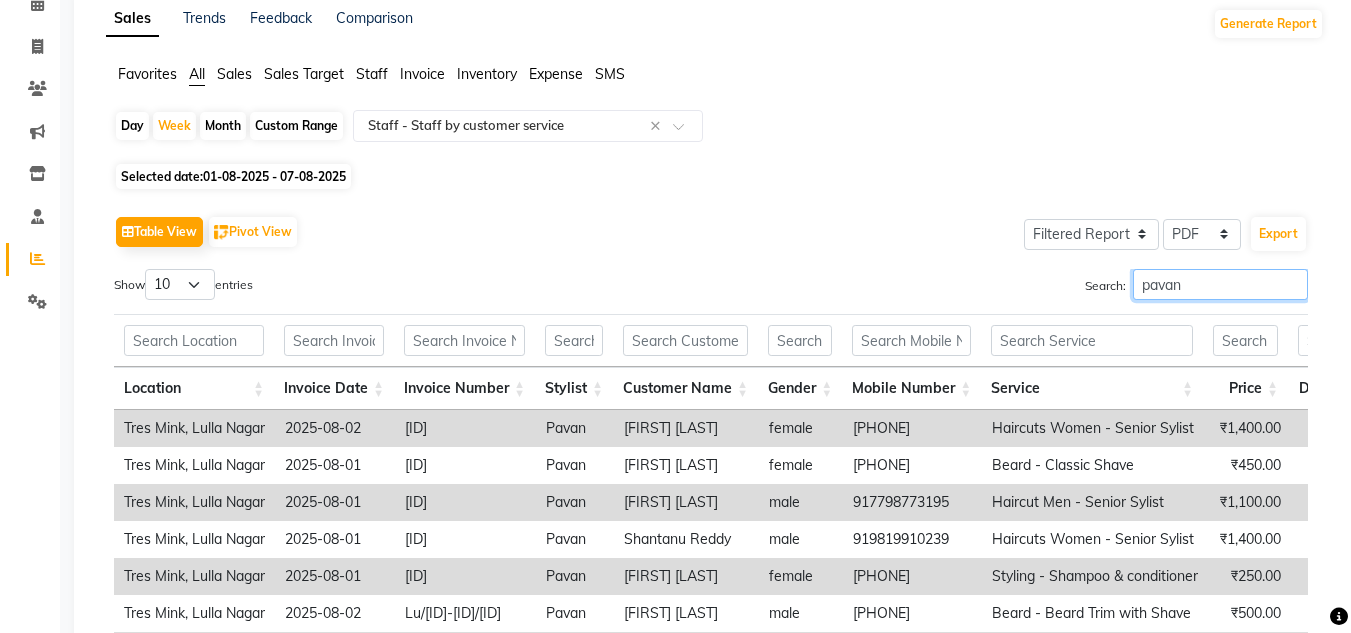 scroll, scrollTop: 427, scrollLeft: 0, axis: vertical 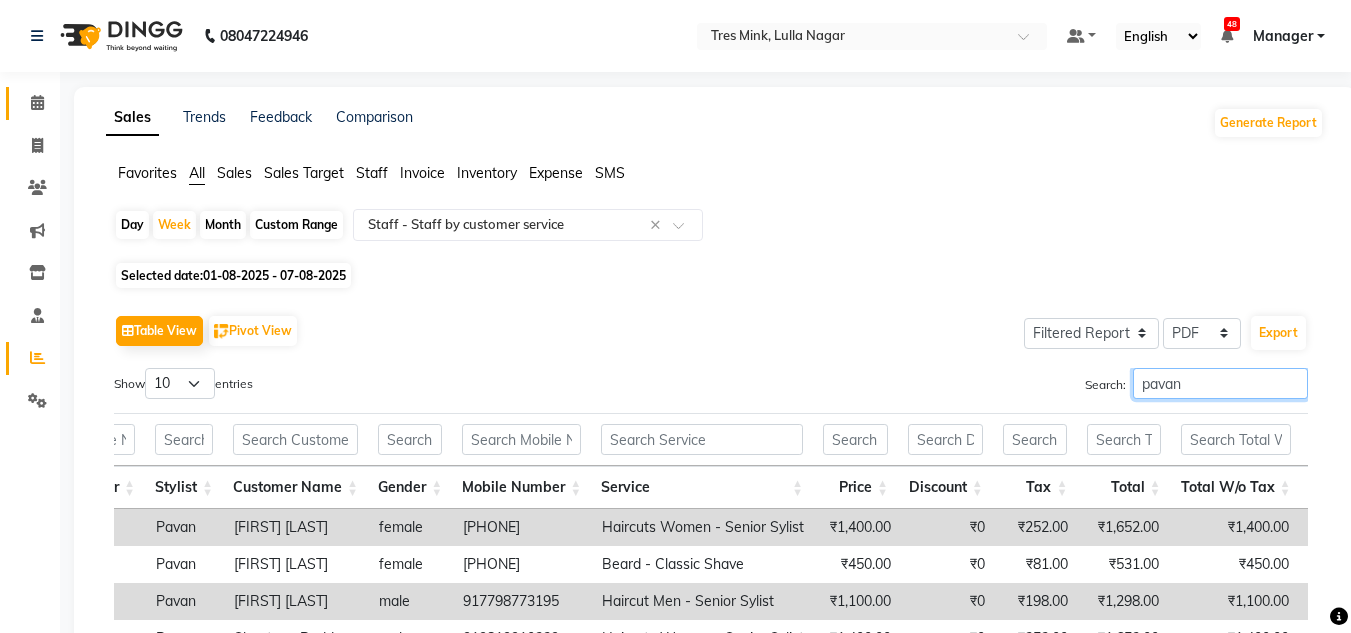type on "pavan" 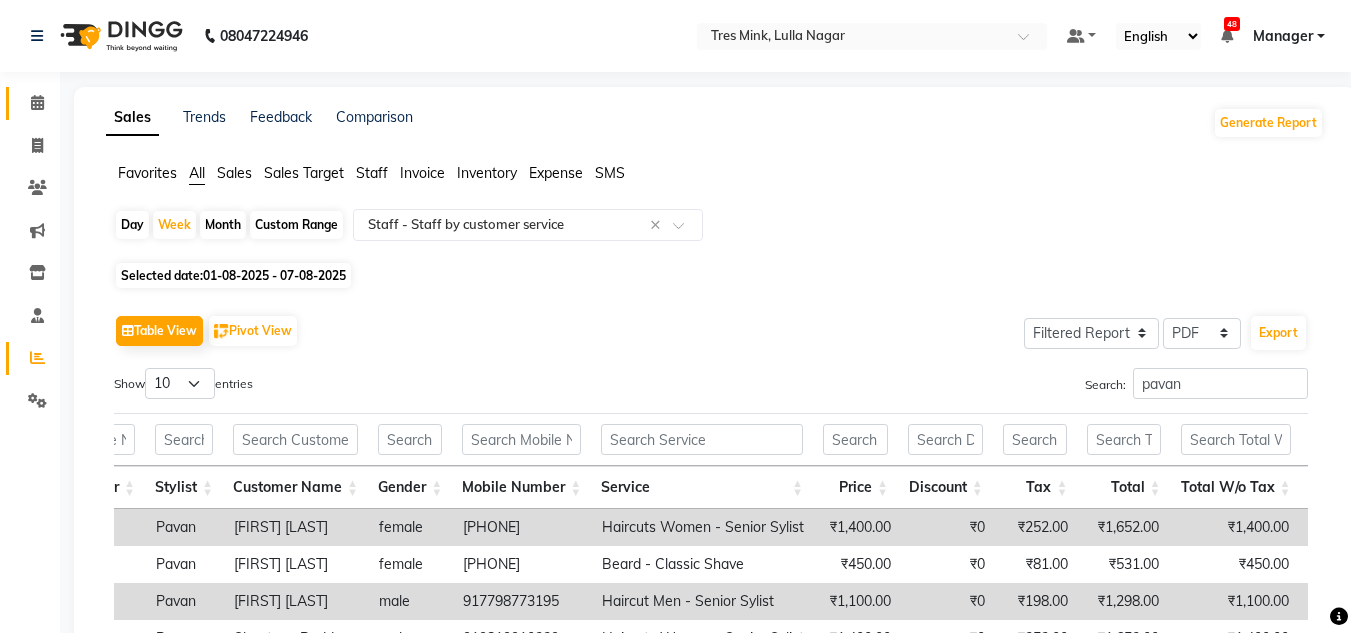 click 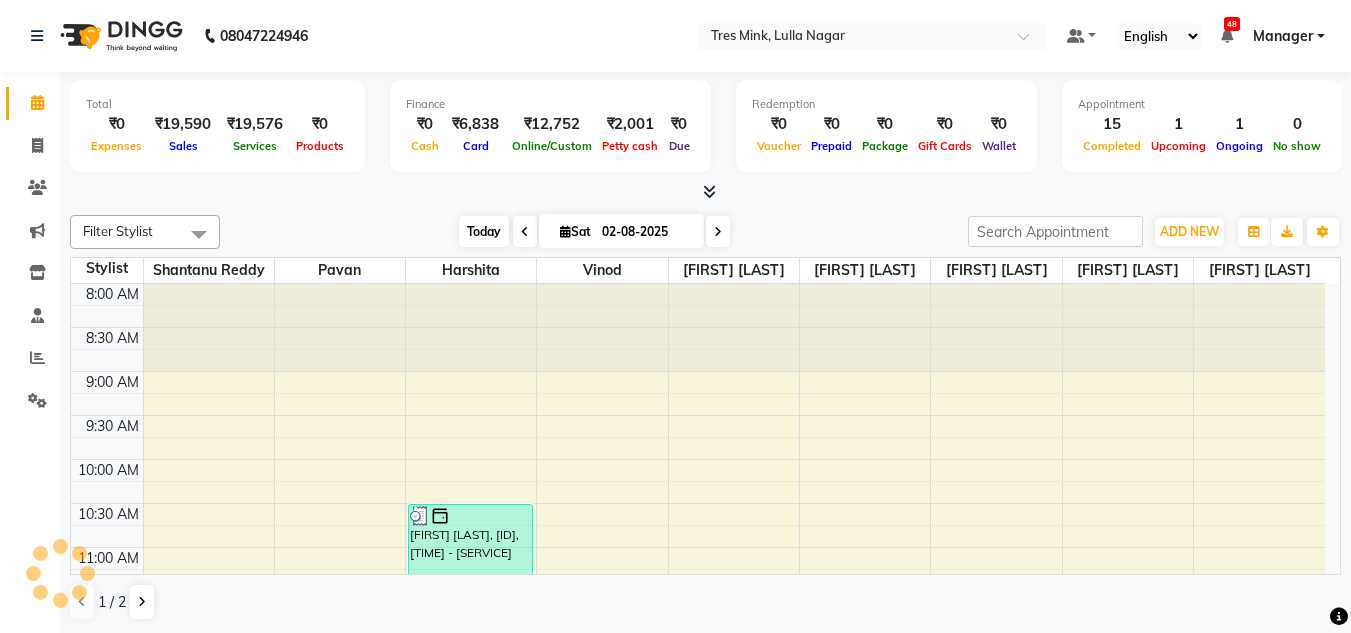 scroll, scrollTop: 0, scrollLeft: 0, axis: both 